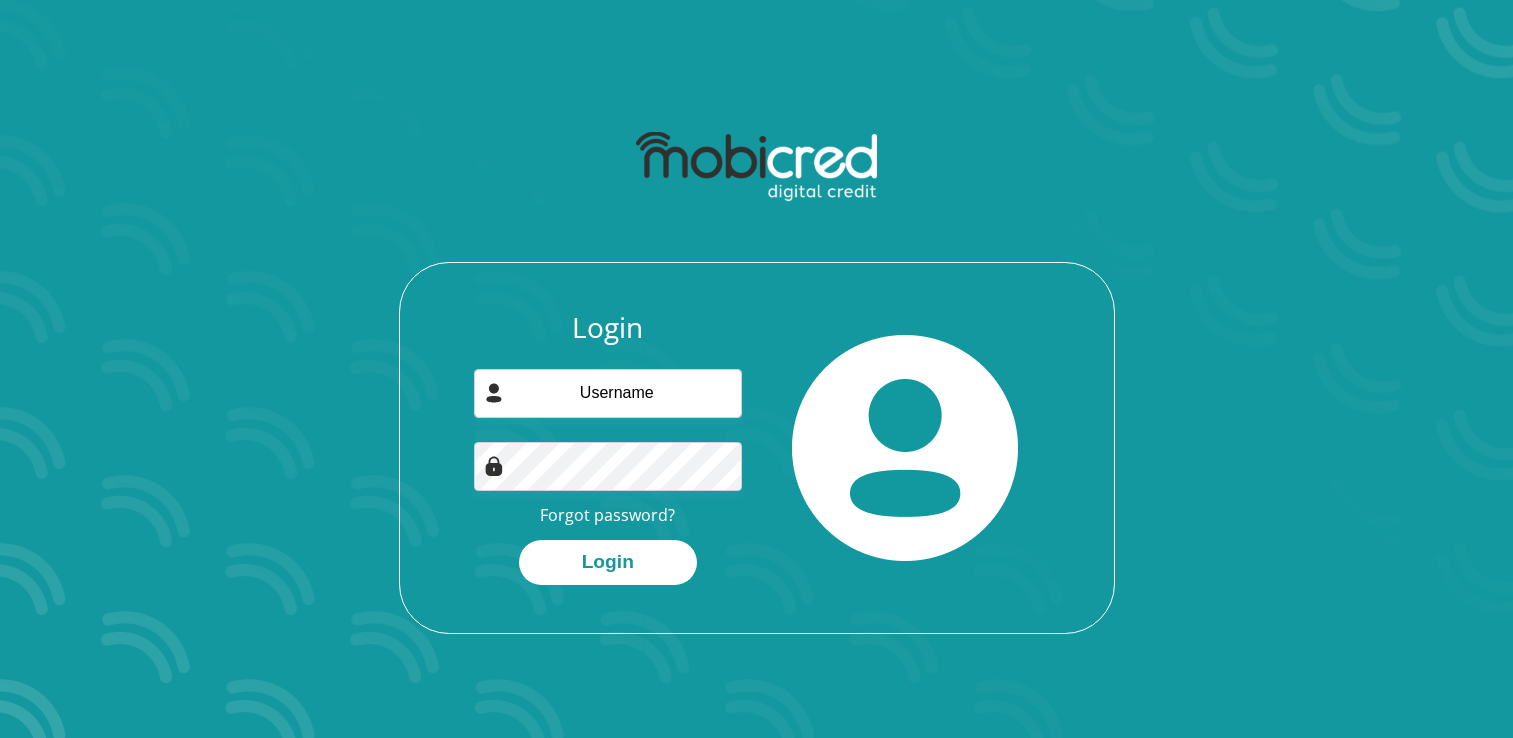 scroll, scrollTop: 0, scrollLeft: 0, axis: both 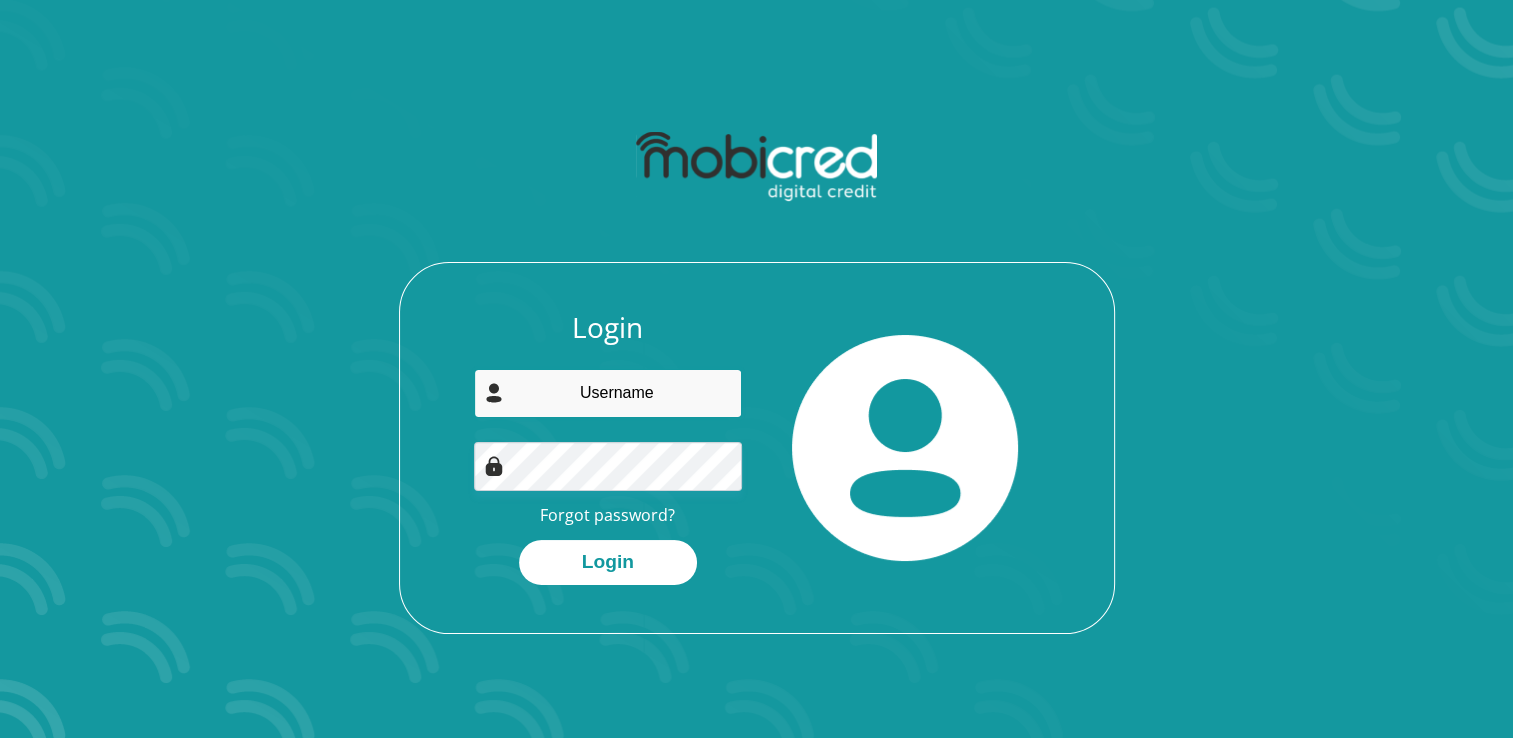click at bounding box center [608, 393] 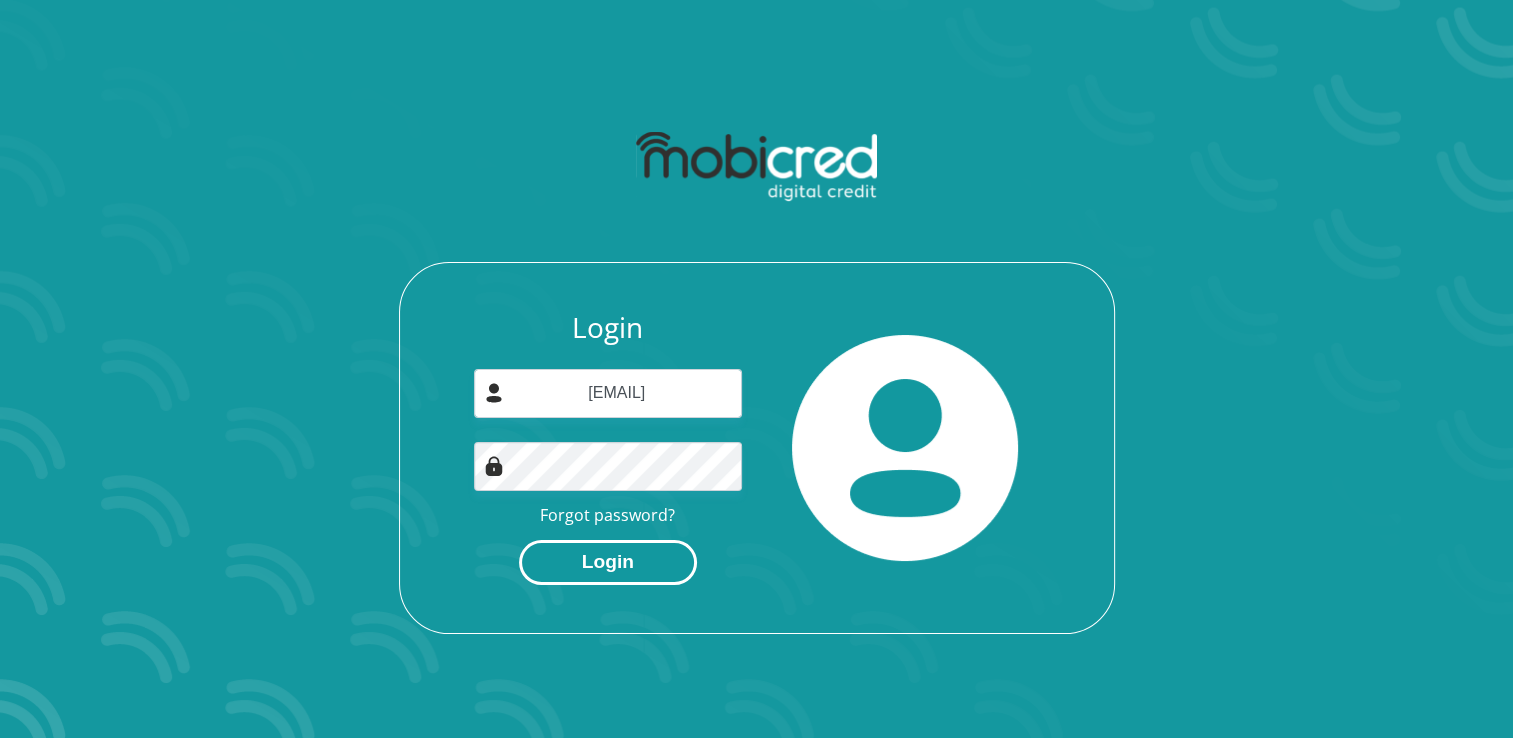 click on "Login" at bounding box center [608, 562] 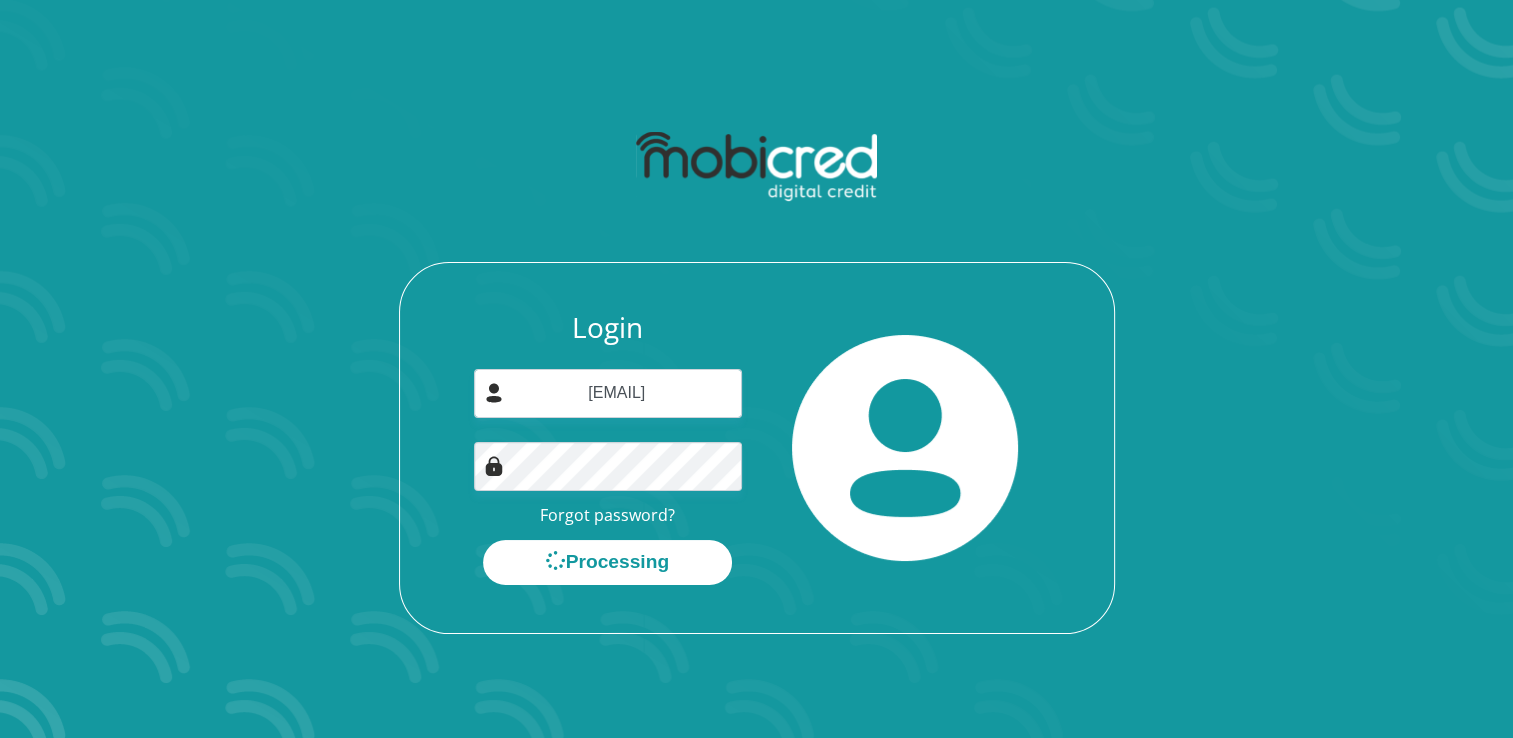 scroll, scrollTop: 0, scrollLeft: 0, axis: both 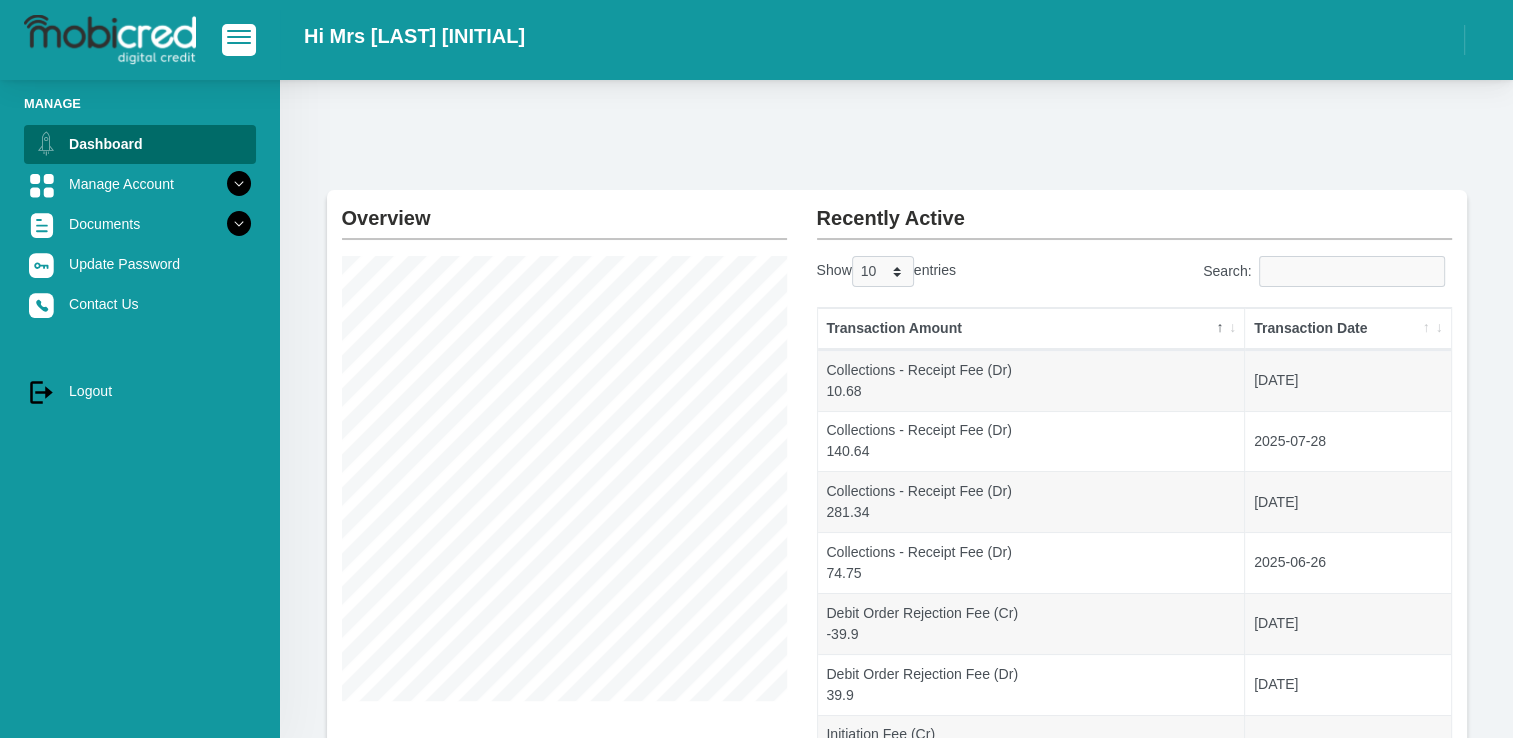 click on "Transaction Date" at bounding box center [1347, 329] 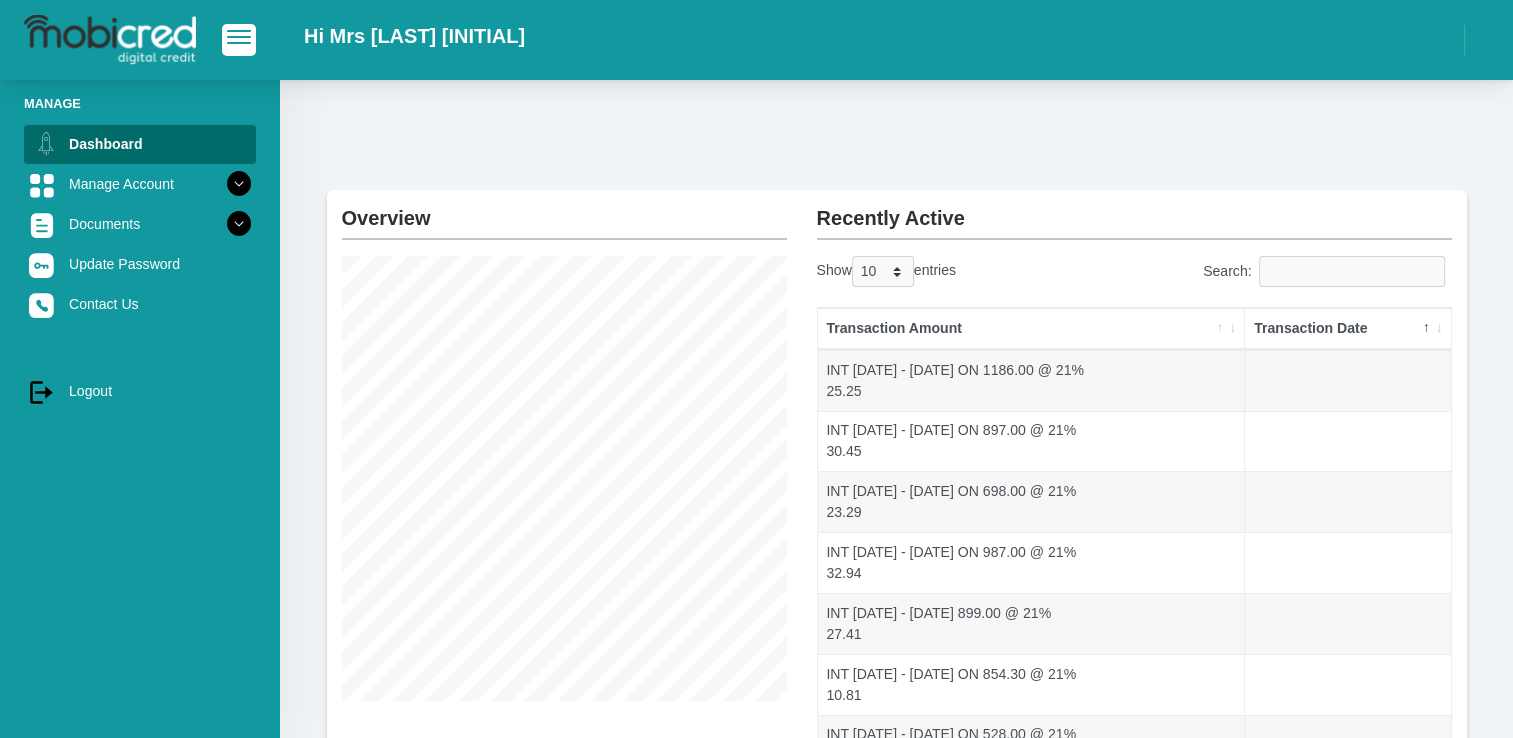 click on "Transaction Date" at bounding box center [1347, 329] 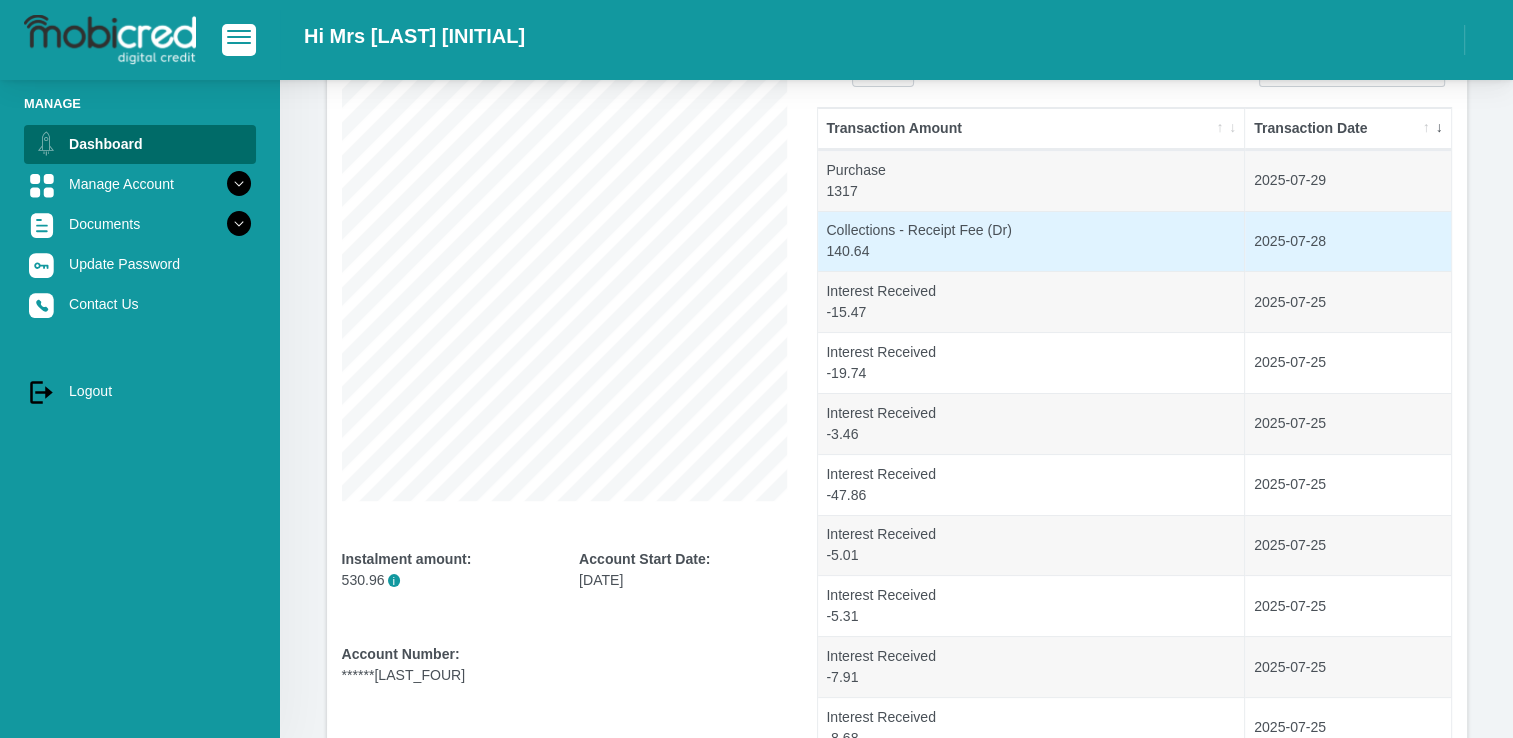 scroll, scrollTop: 300, scrollLeft: 0, axis: vertical 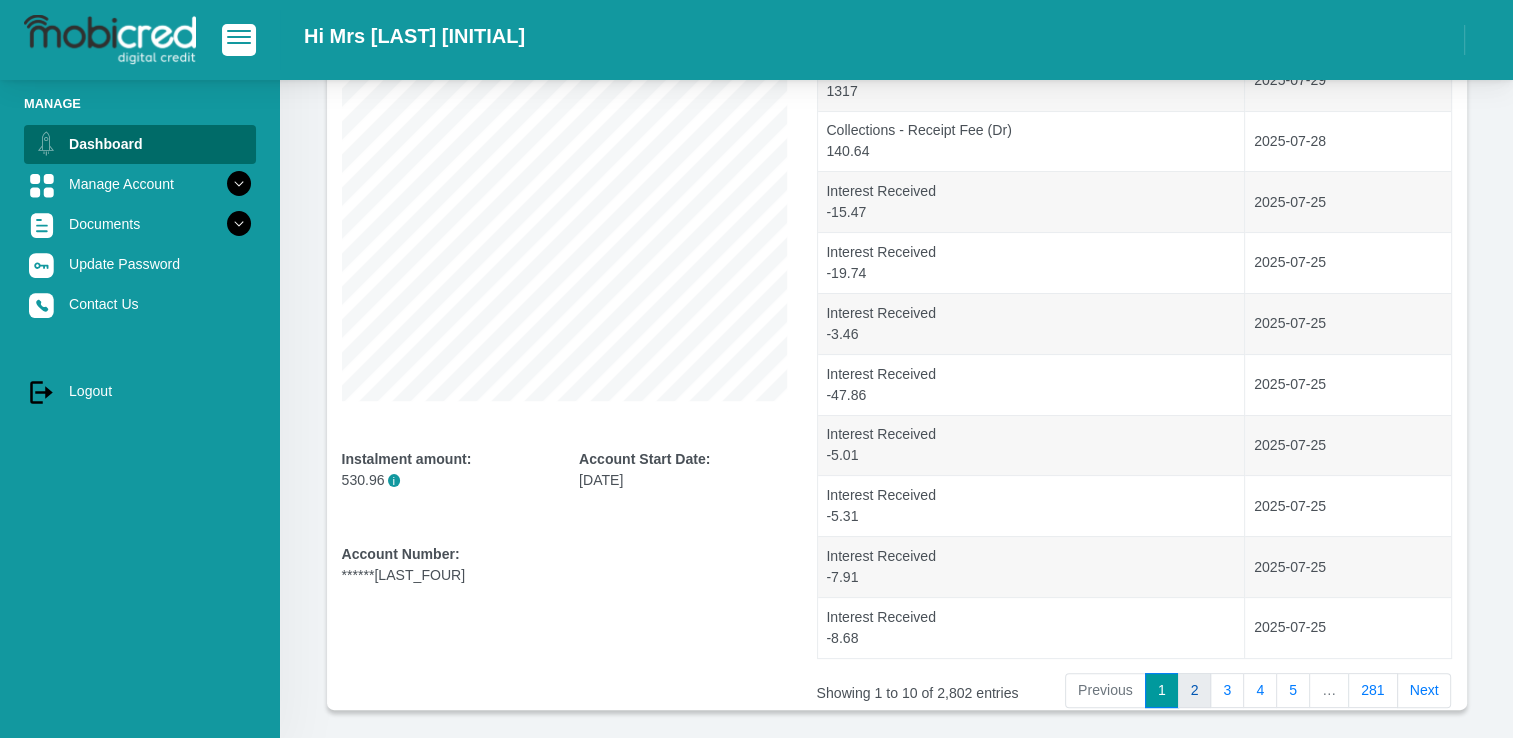 click on "2" at bounding box center [1195, 691] 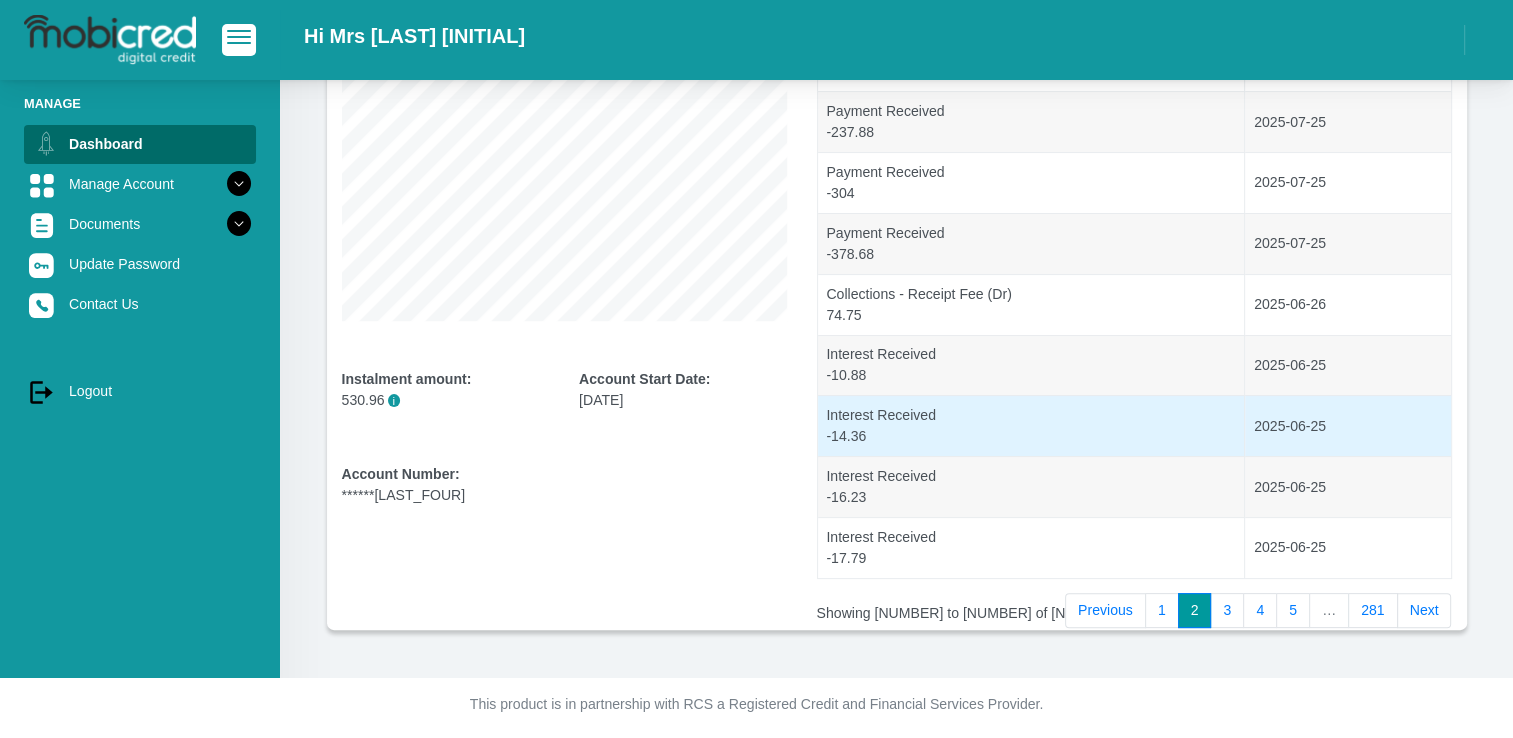 scroll, scrollTop: 384, scrollLeft: 0, axis: vertical 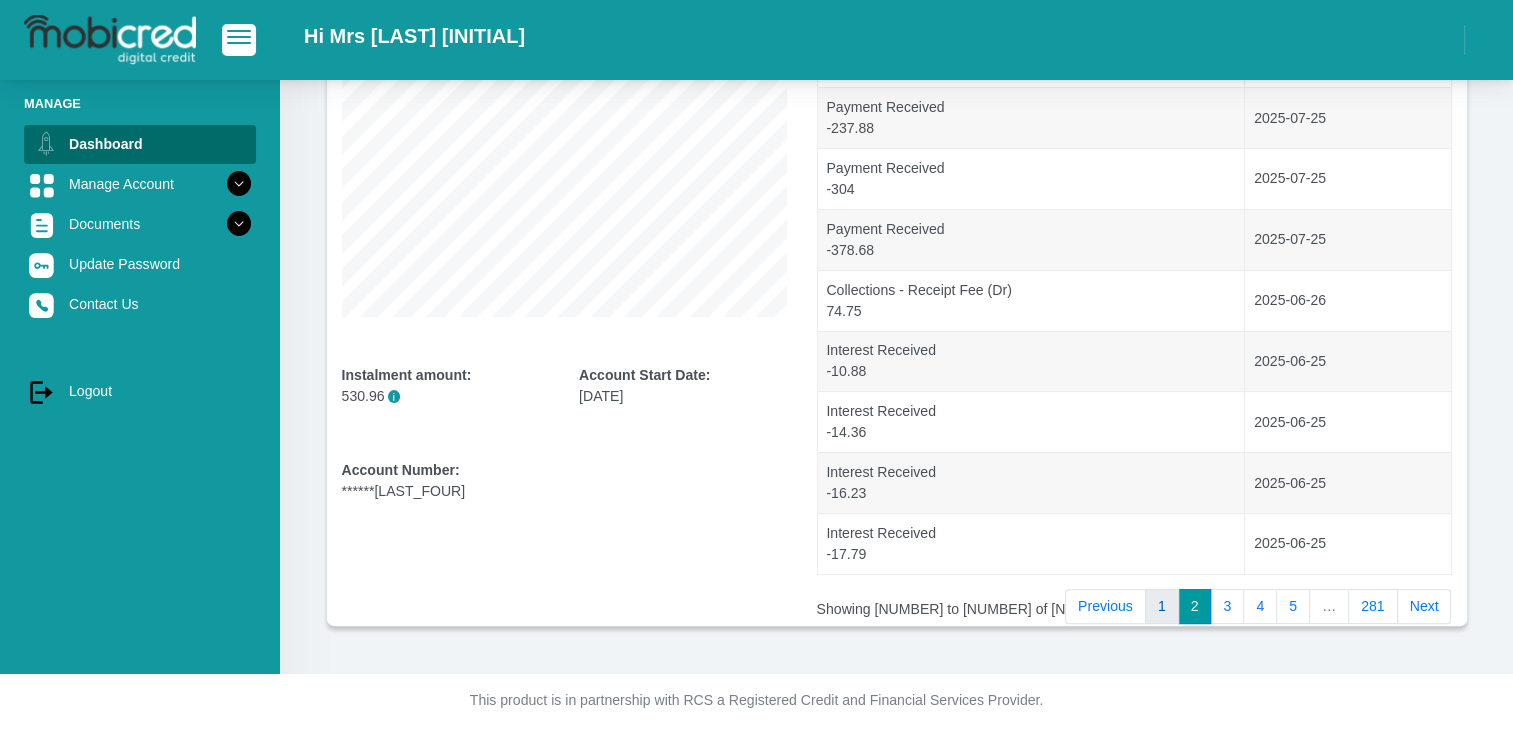 click on "1" at bounding box center [1162, 607] 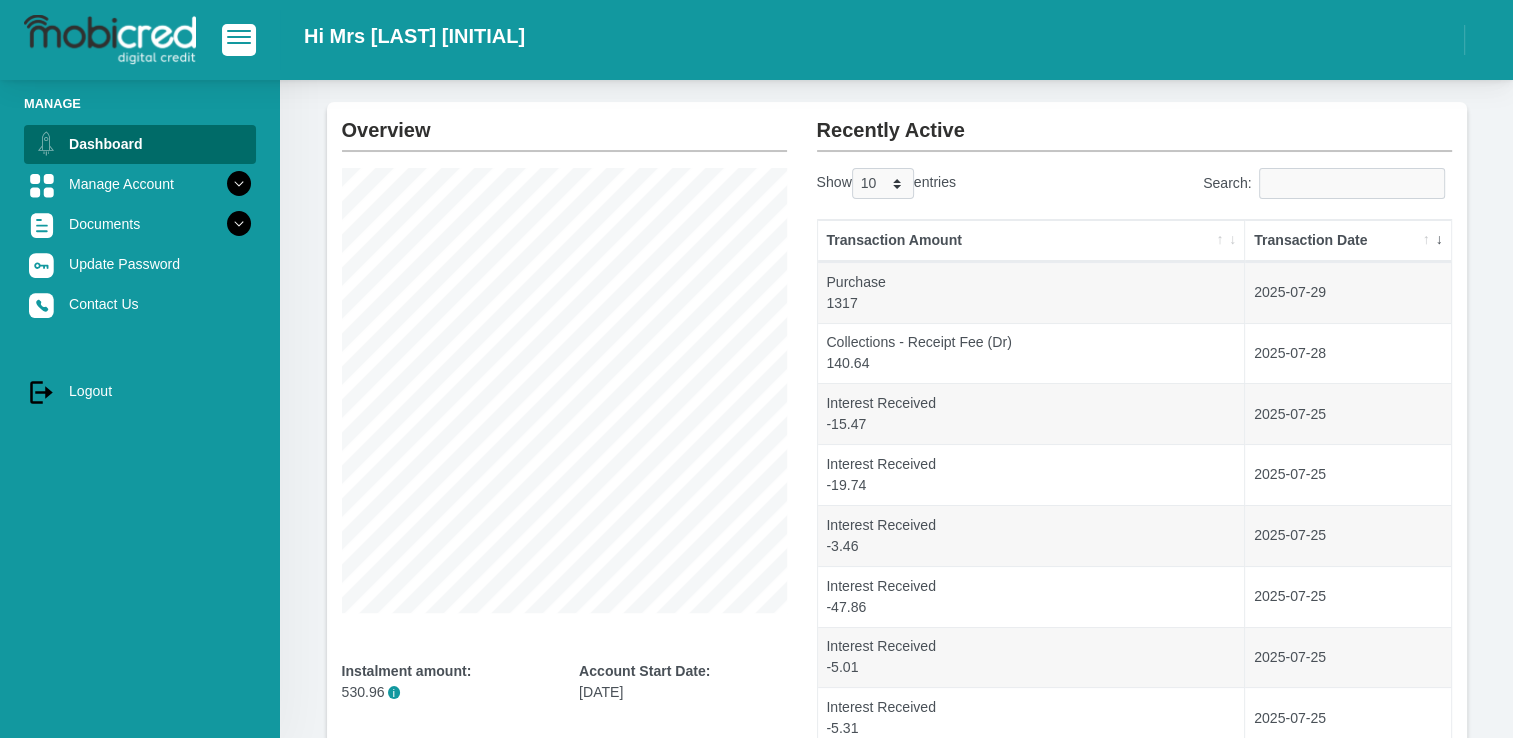 scroll, scrollTop: 84, scrollLeft: 0, axis: vertical 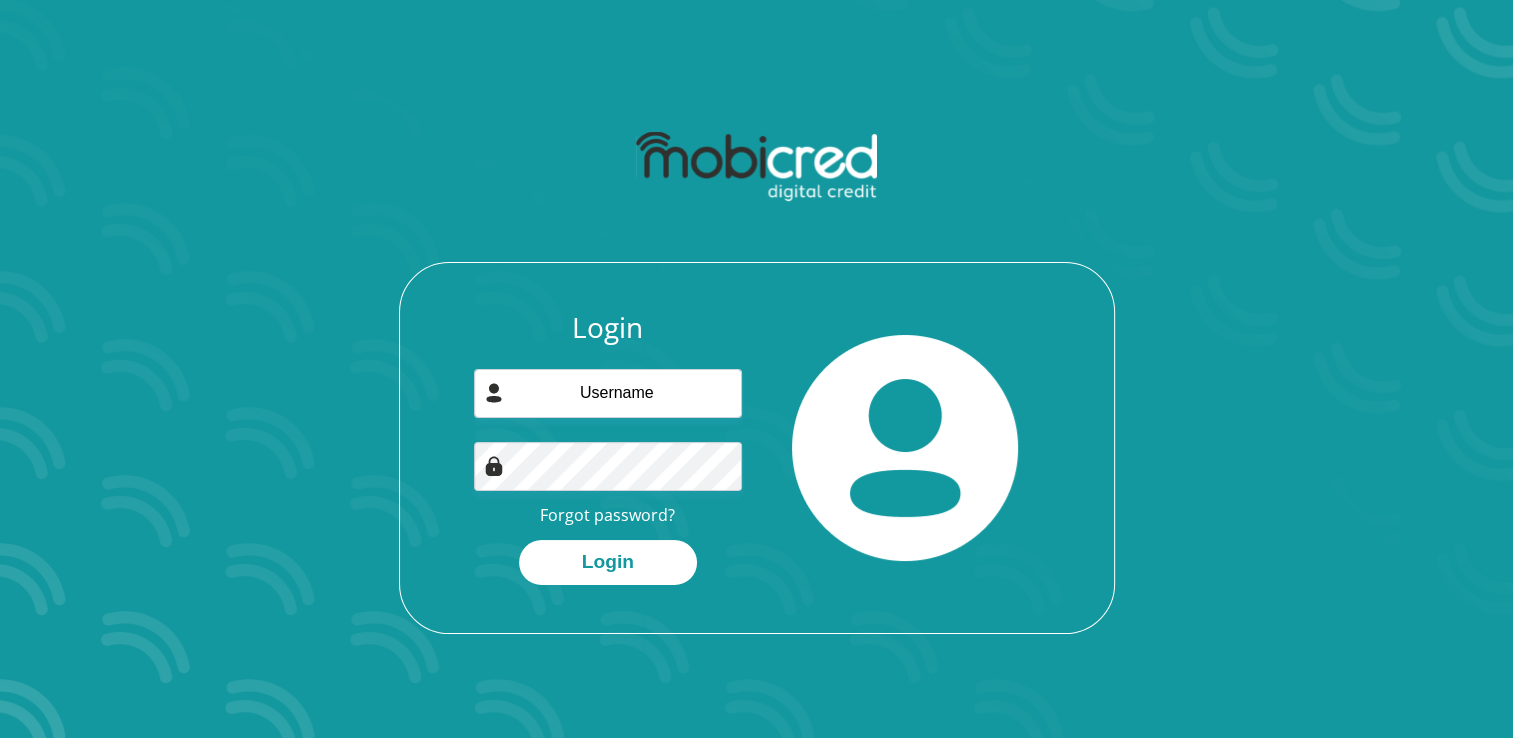 type on "[EMAIL]" 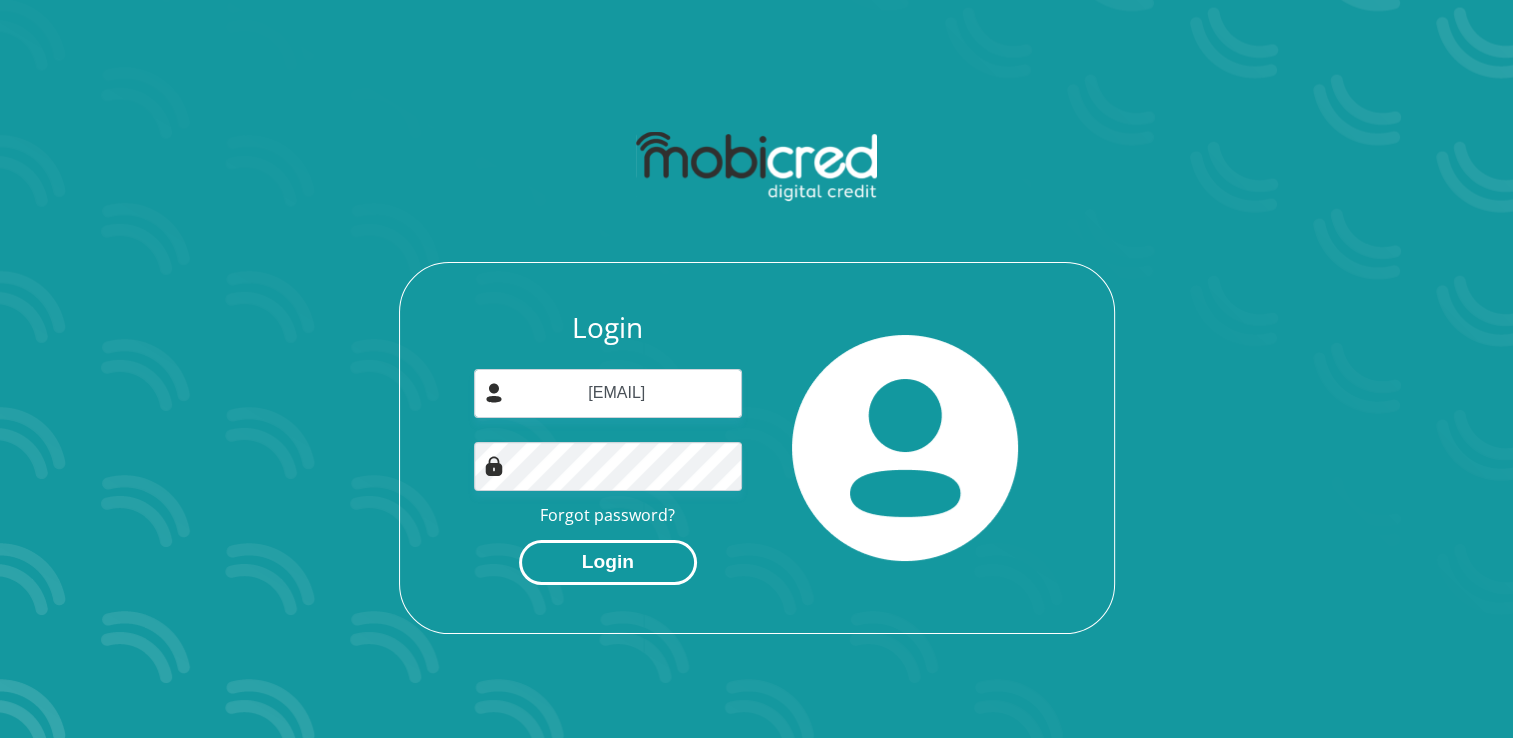 click on "Login" at bounding box center (608, 562) 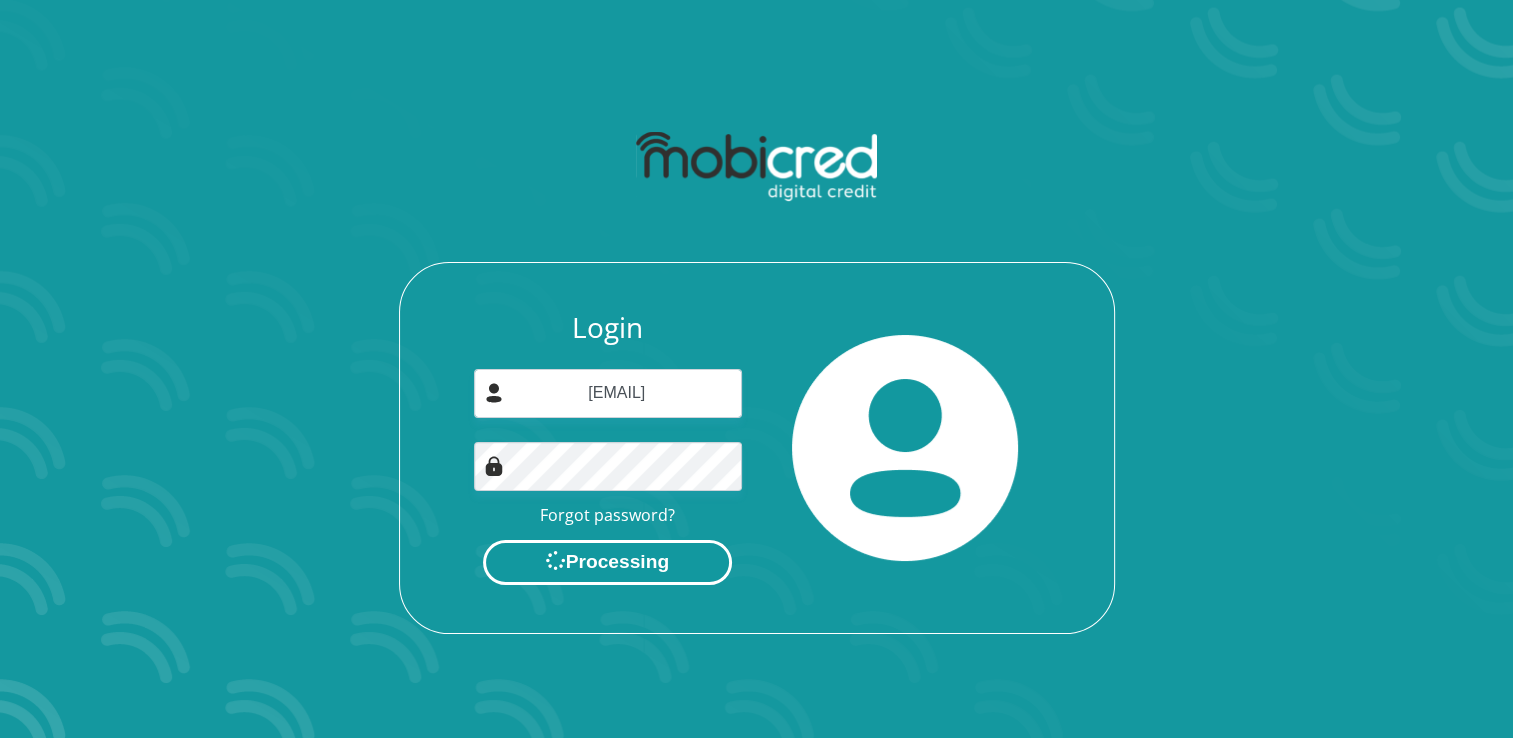scroll, scrollTop: 0, scrollLeft: 0, axis: both 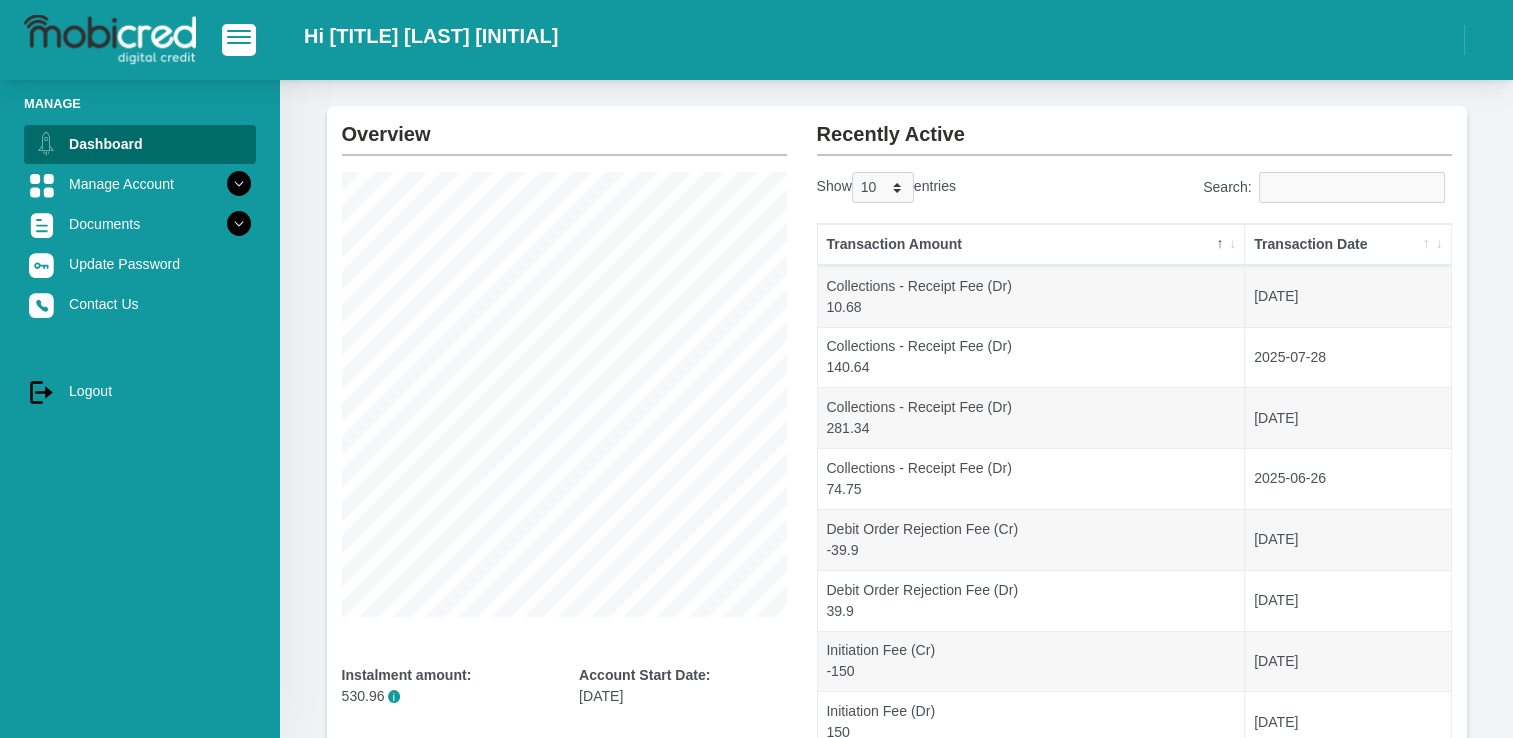click on "Transaction Date" at bounding box center [1347, 245] 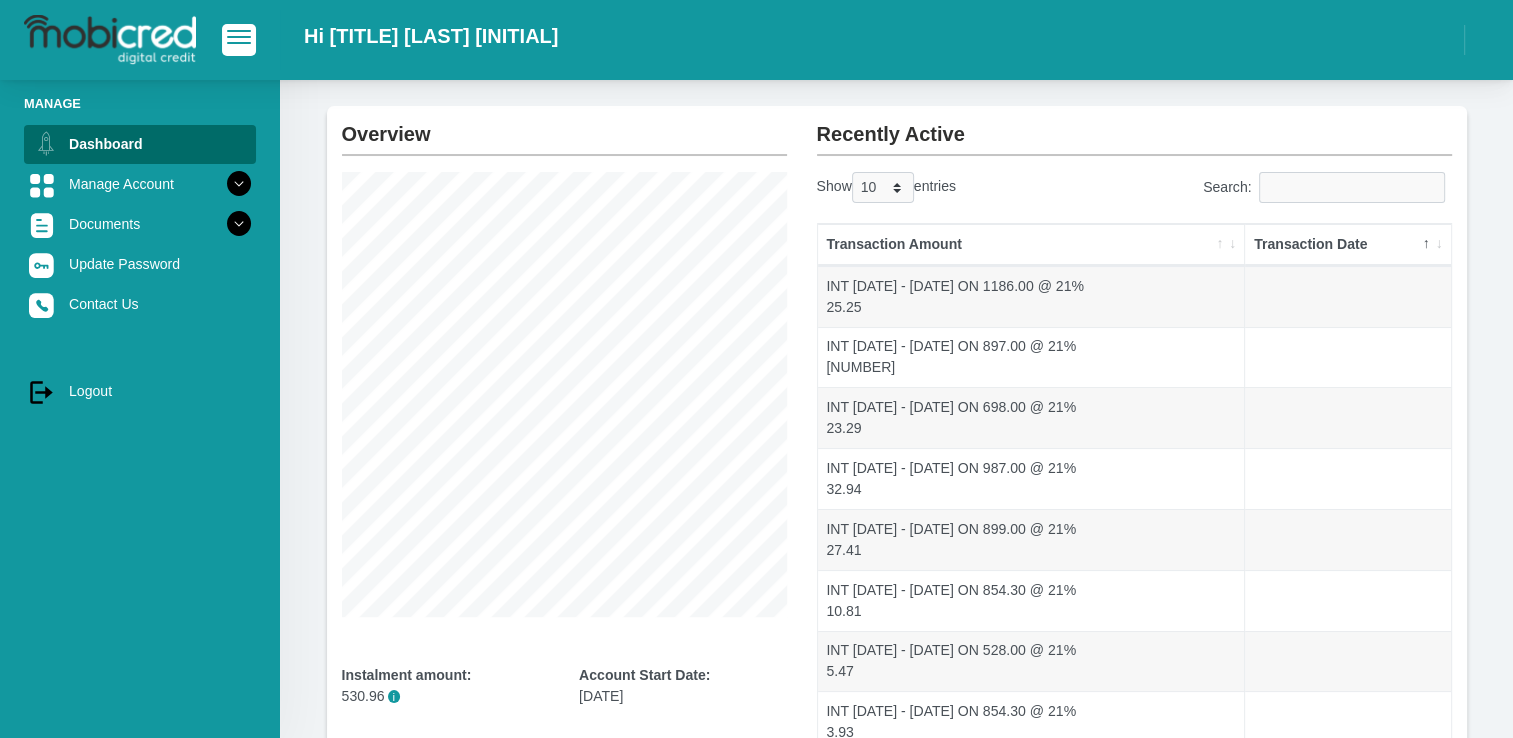 click on "Transaction Date" at bounding box center (1347, 245) 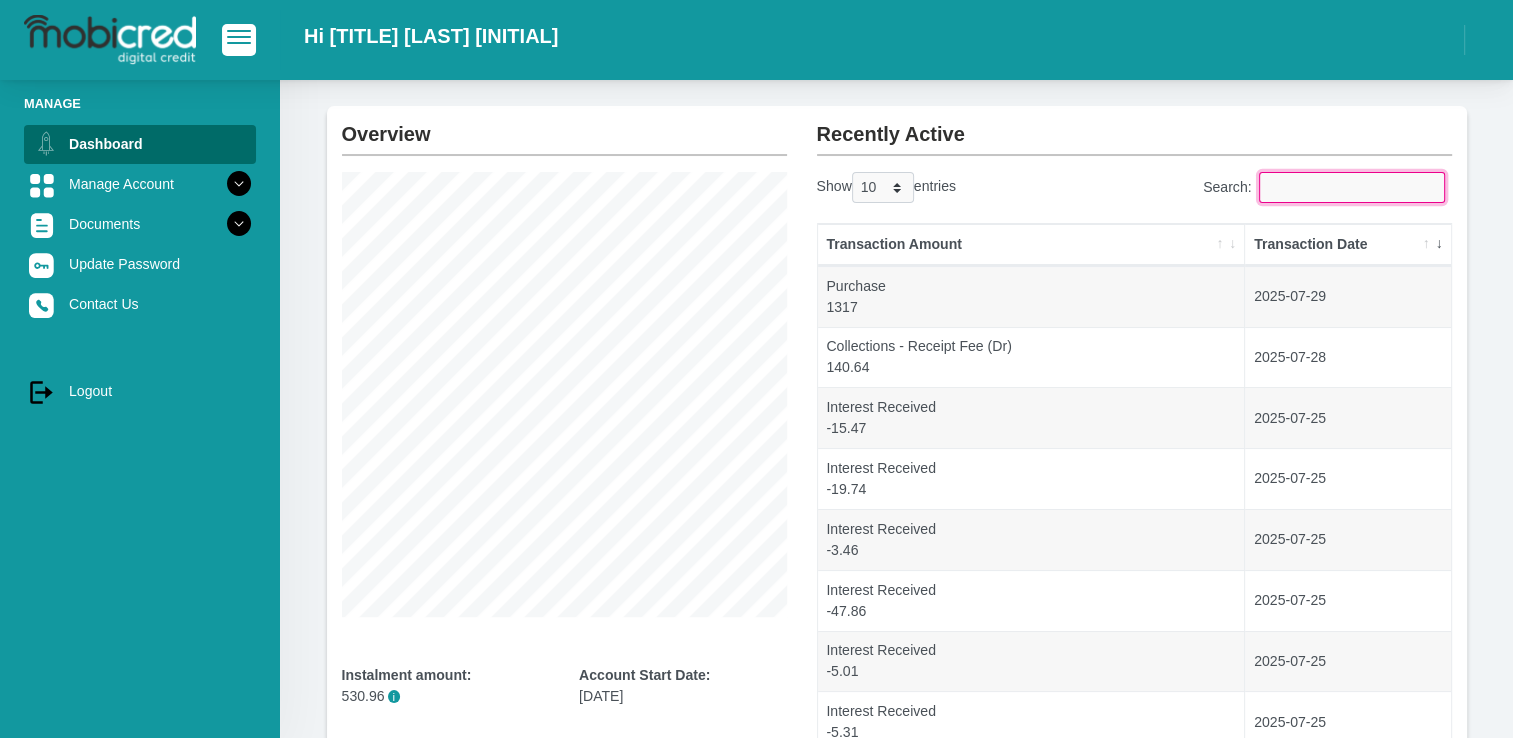 click on "Search:" at bounding box center [1352, 187] 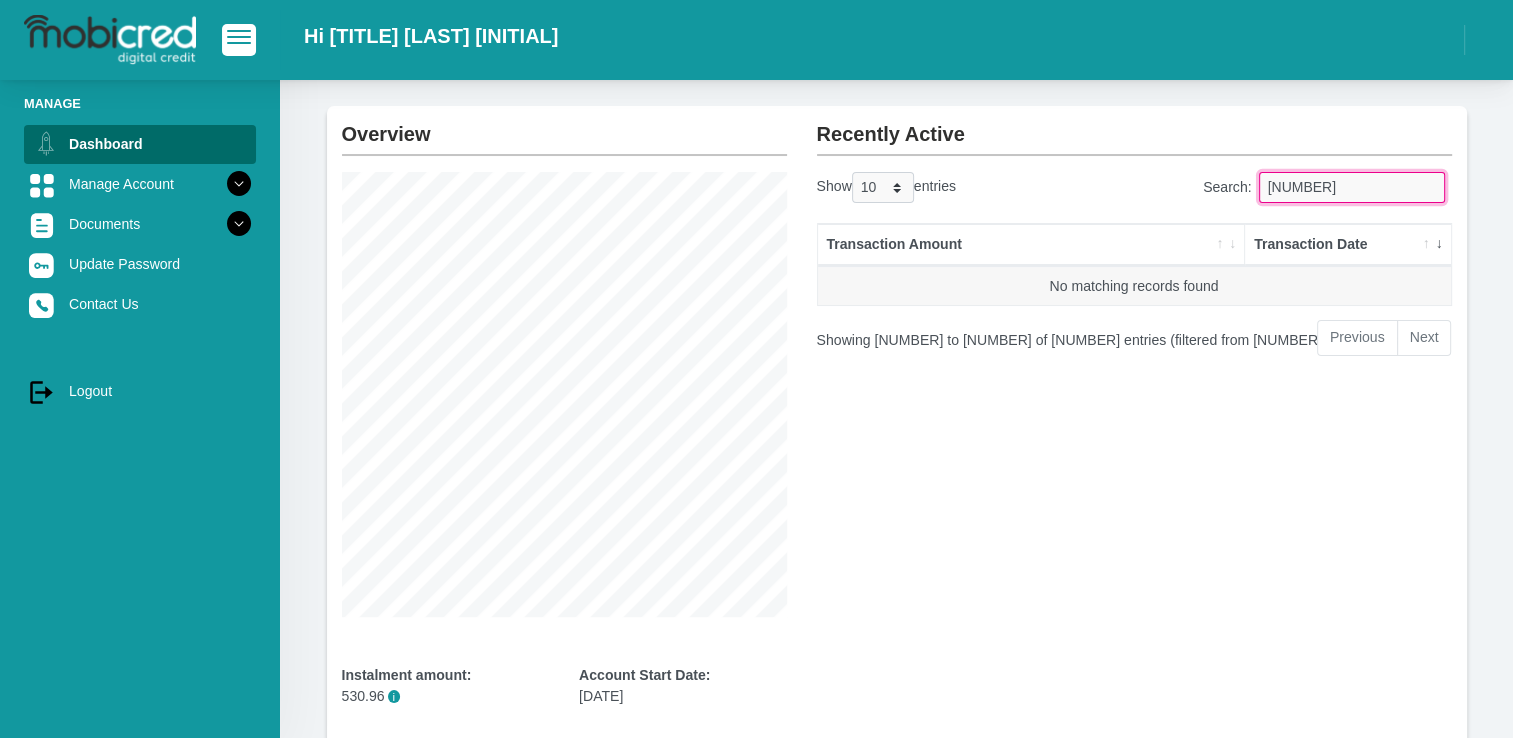 type on "598.56" 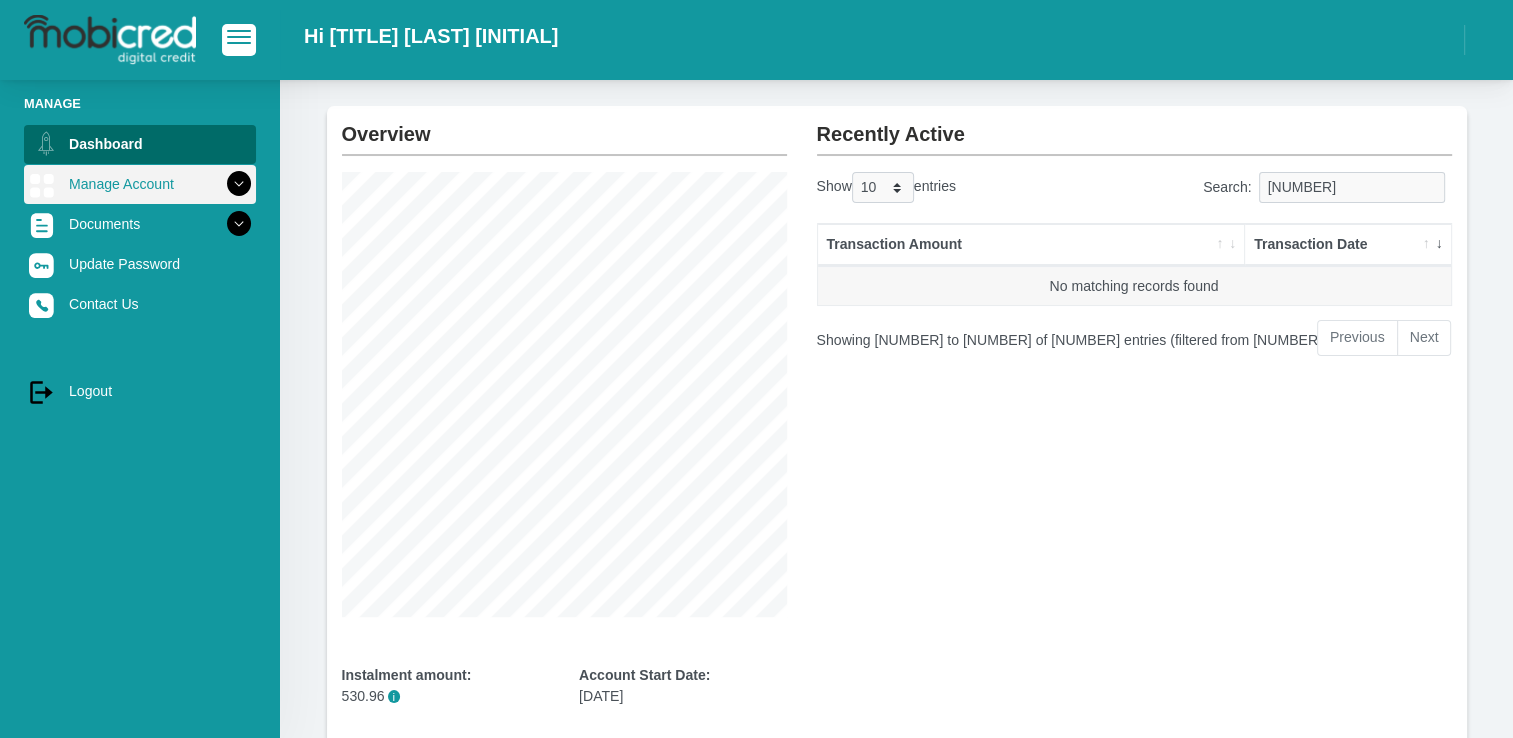 click at bounding box center (239, 184) 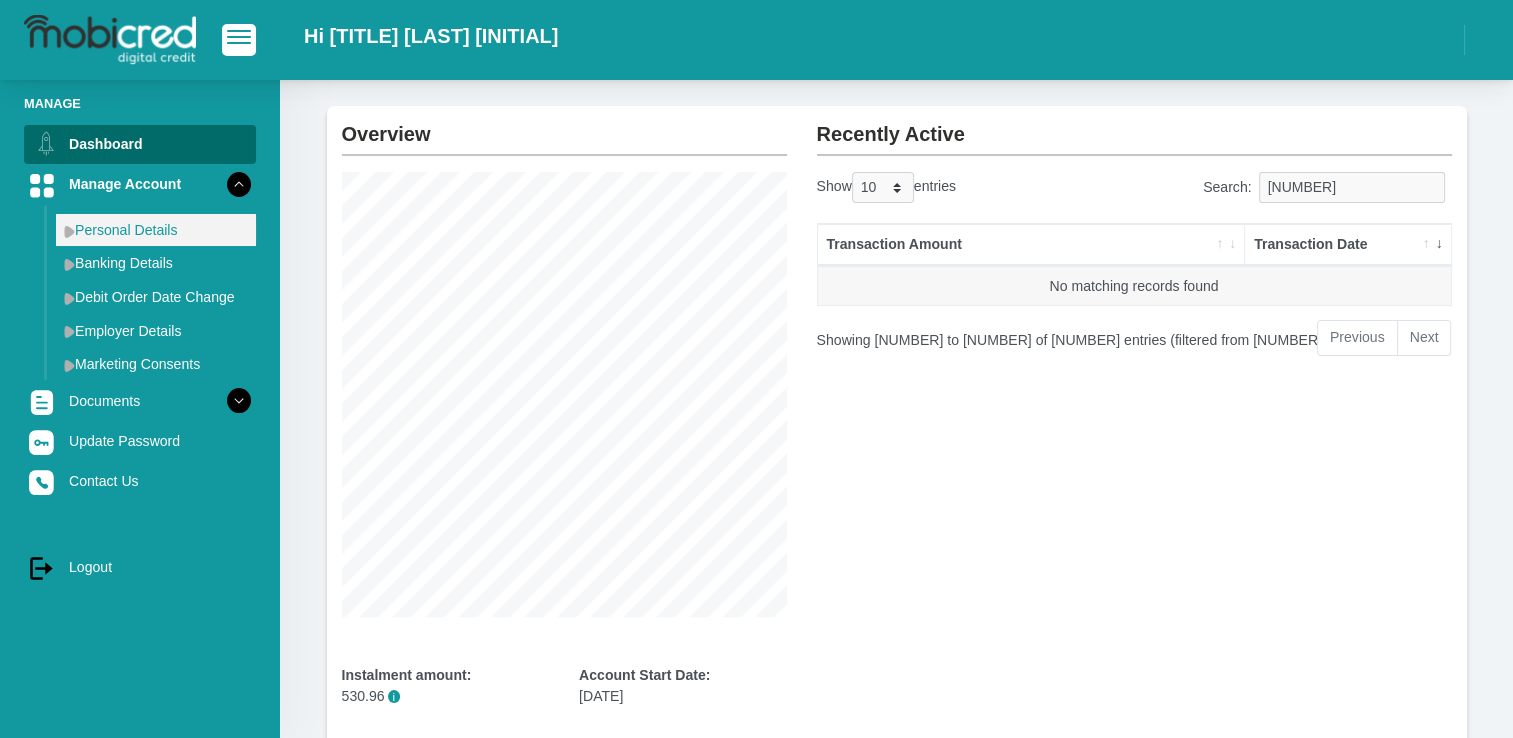 click on "Personal Details" at bounding box center (156, 230) 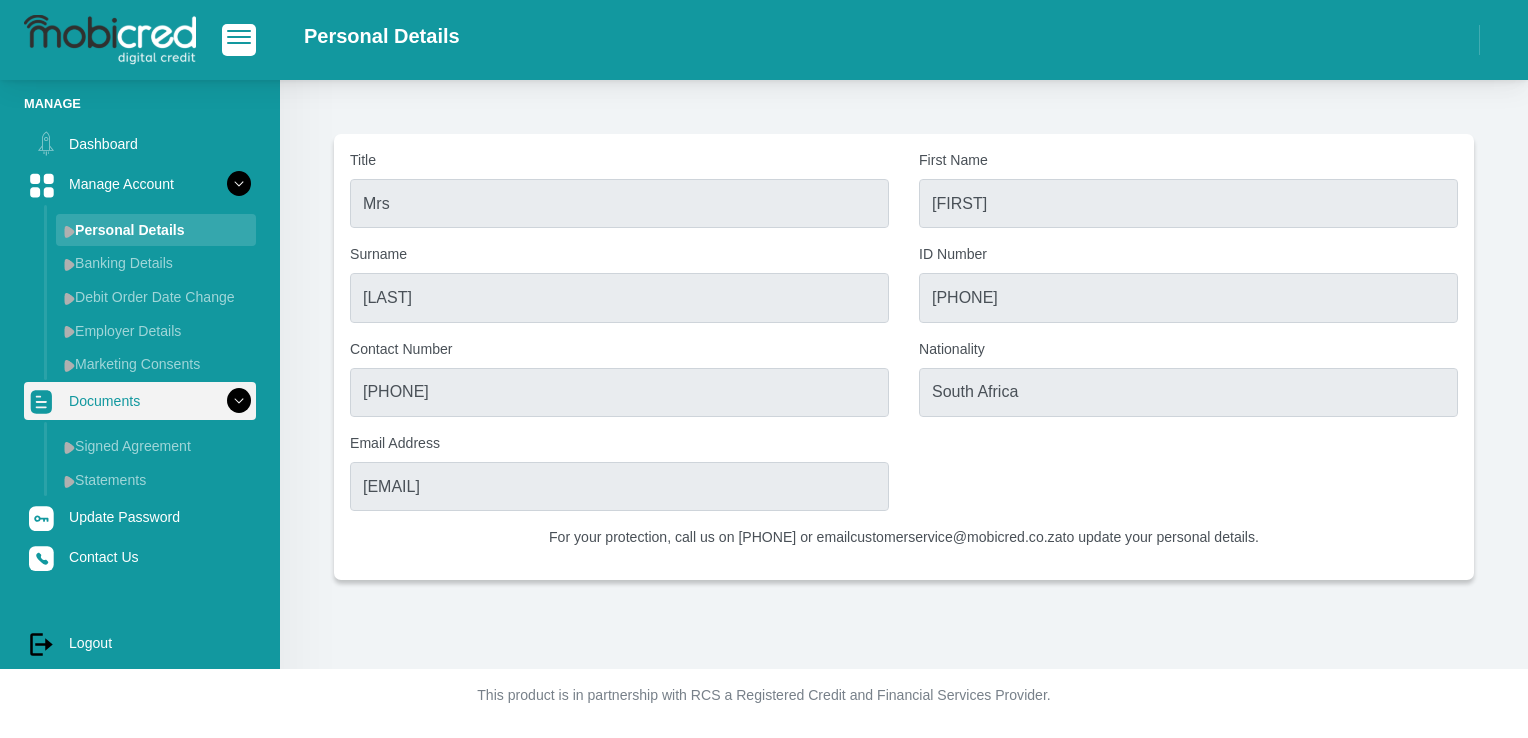scroll, scrollTop: 0, scrollLeft: 0, axis: both 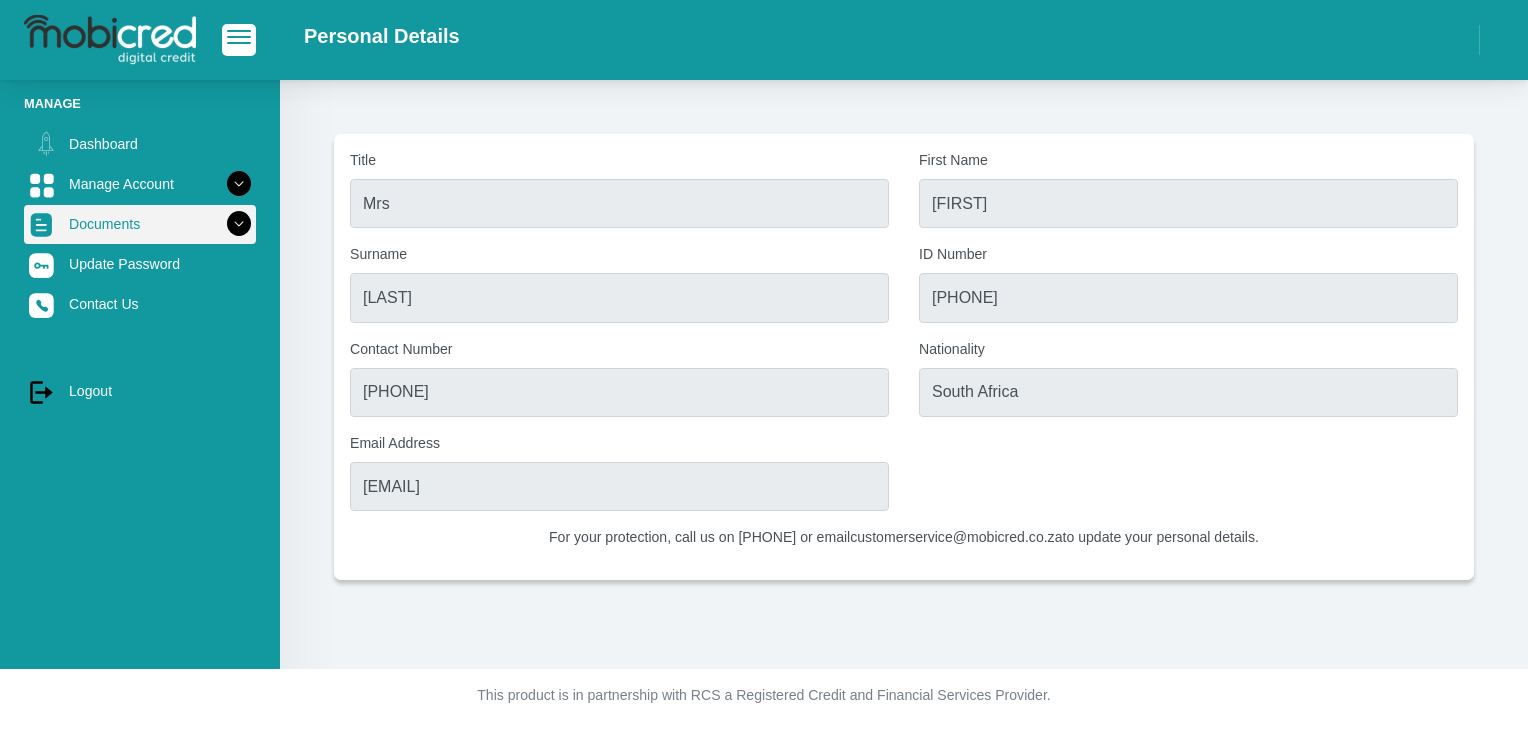 click at bounding box center [239, 224] 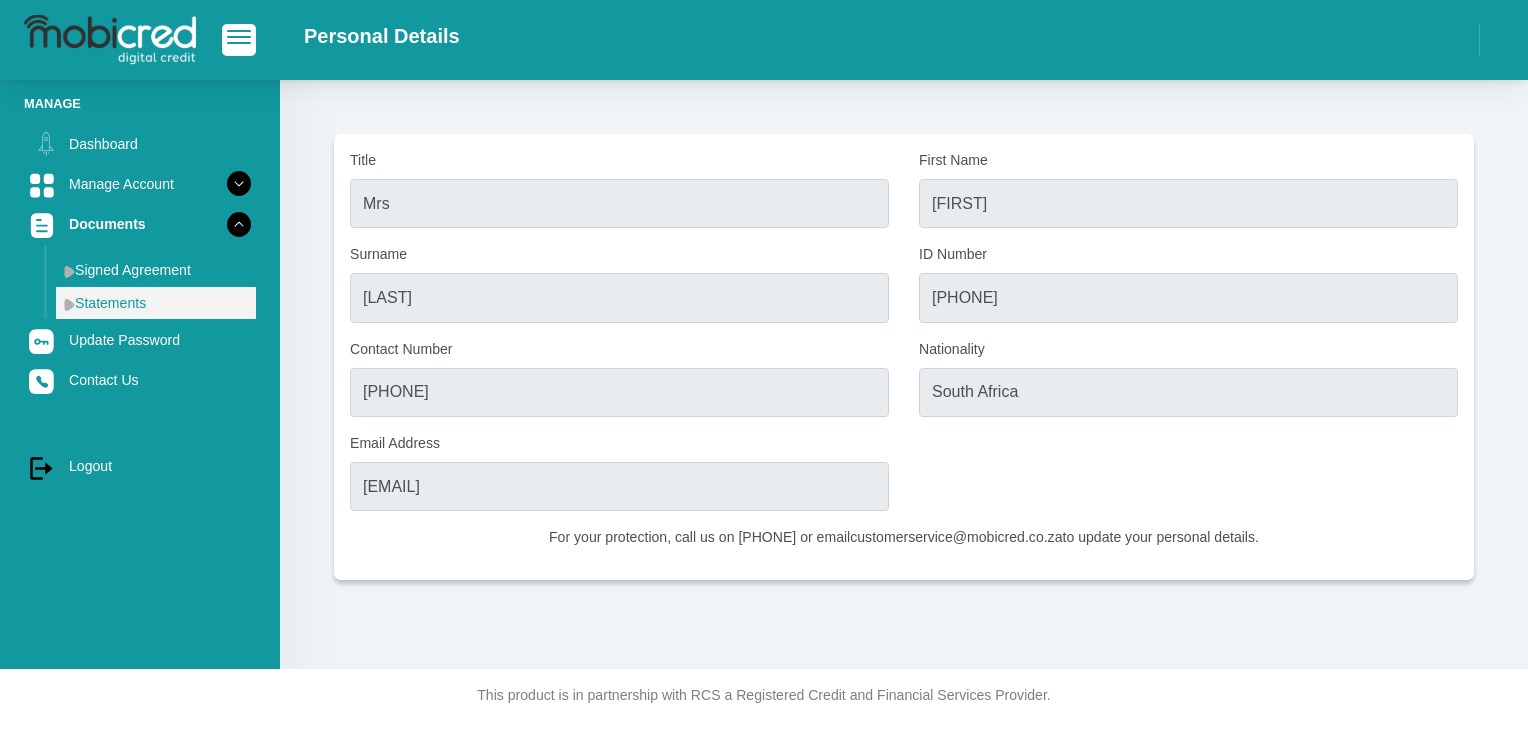 click on "Statements" at bounding box center (156, 303) 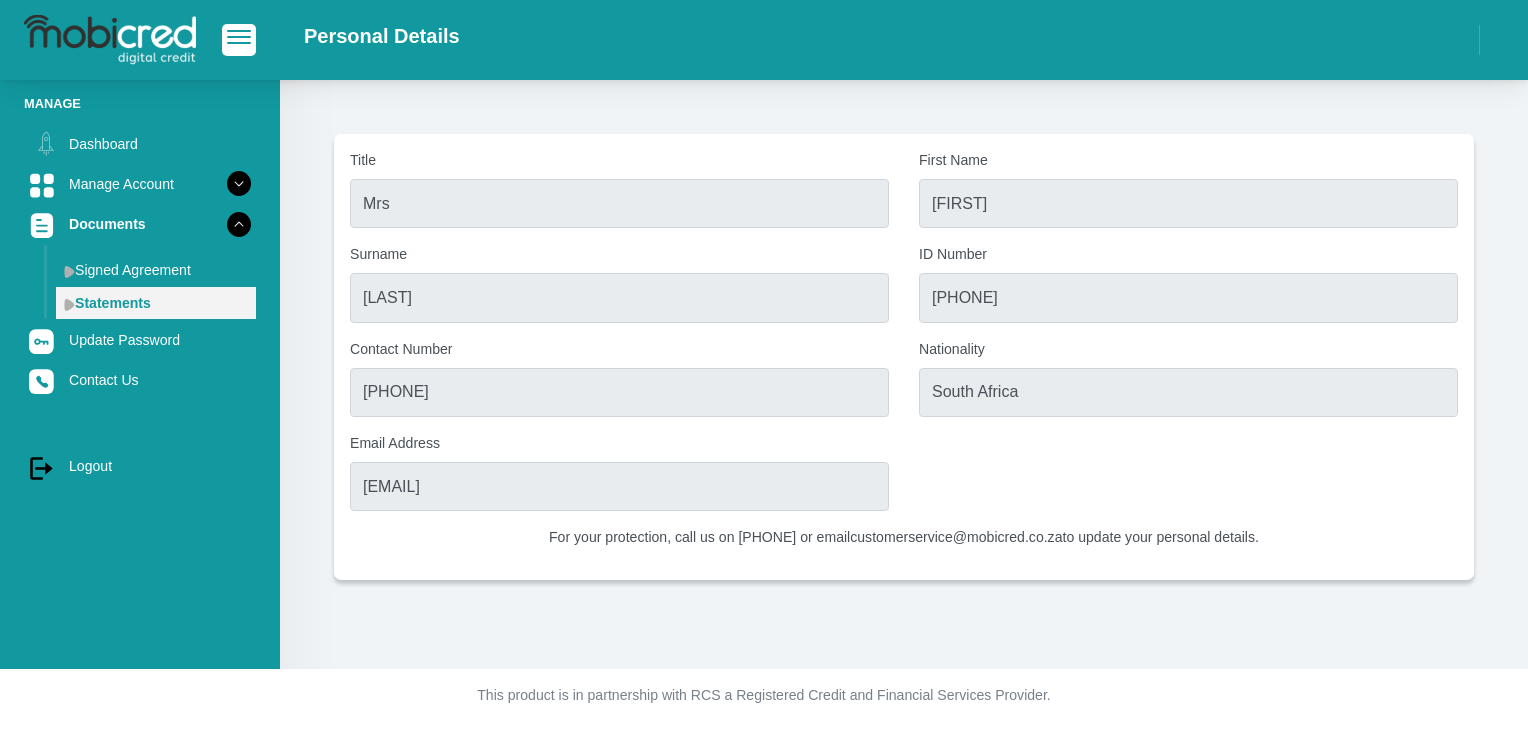 click on "Statements" at bounding box center (156, 303) 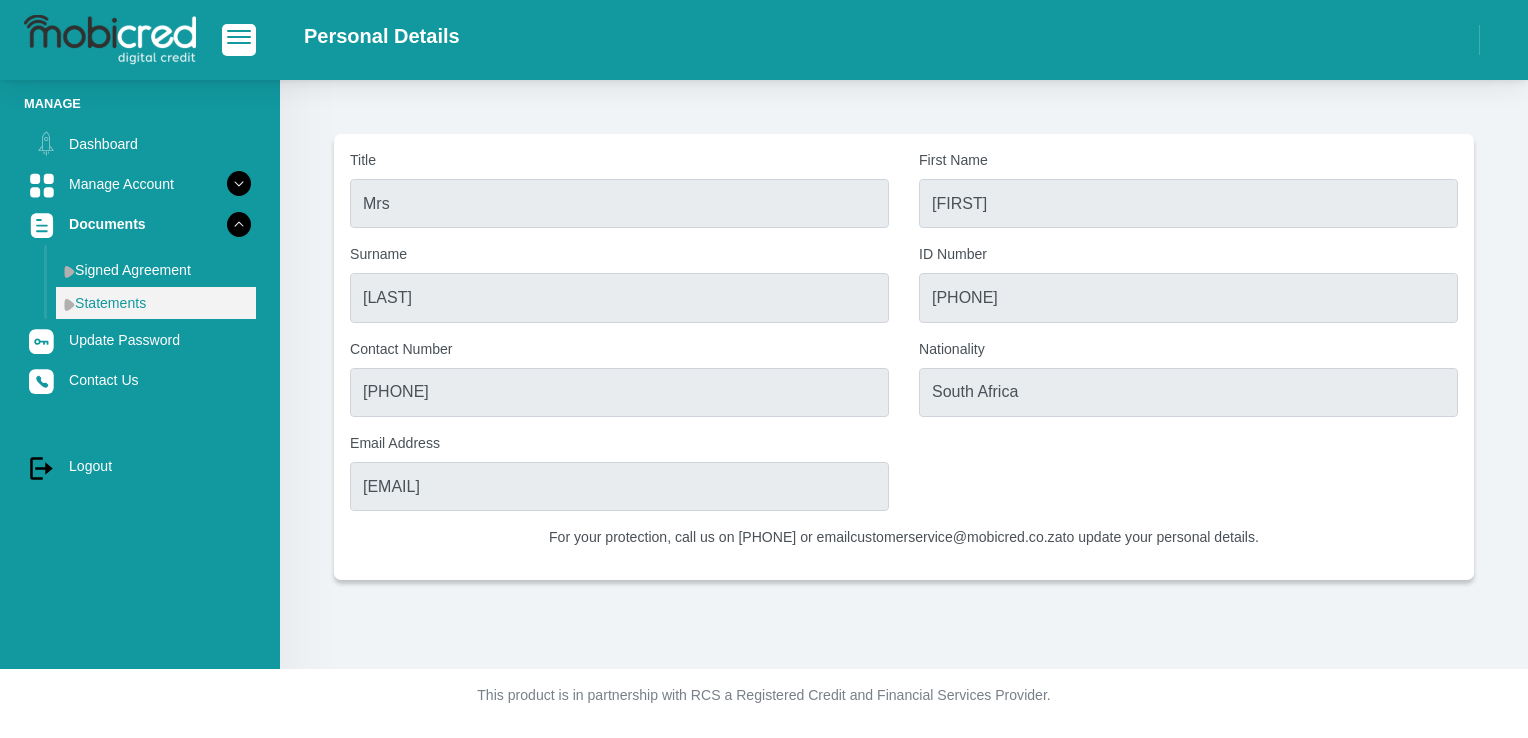click at bounding box center (69, 304) 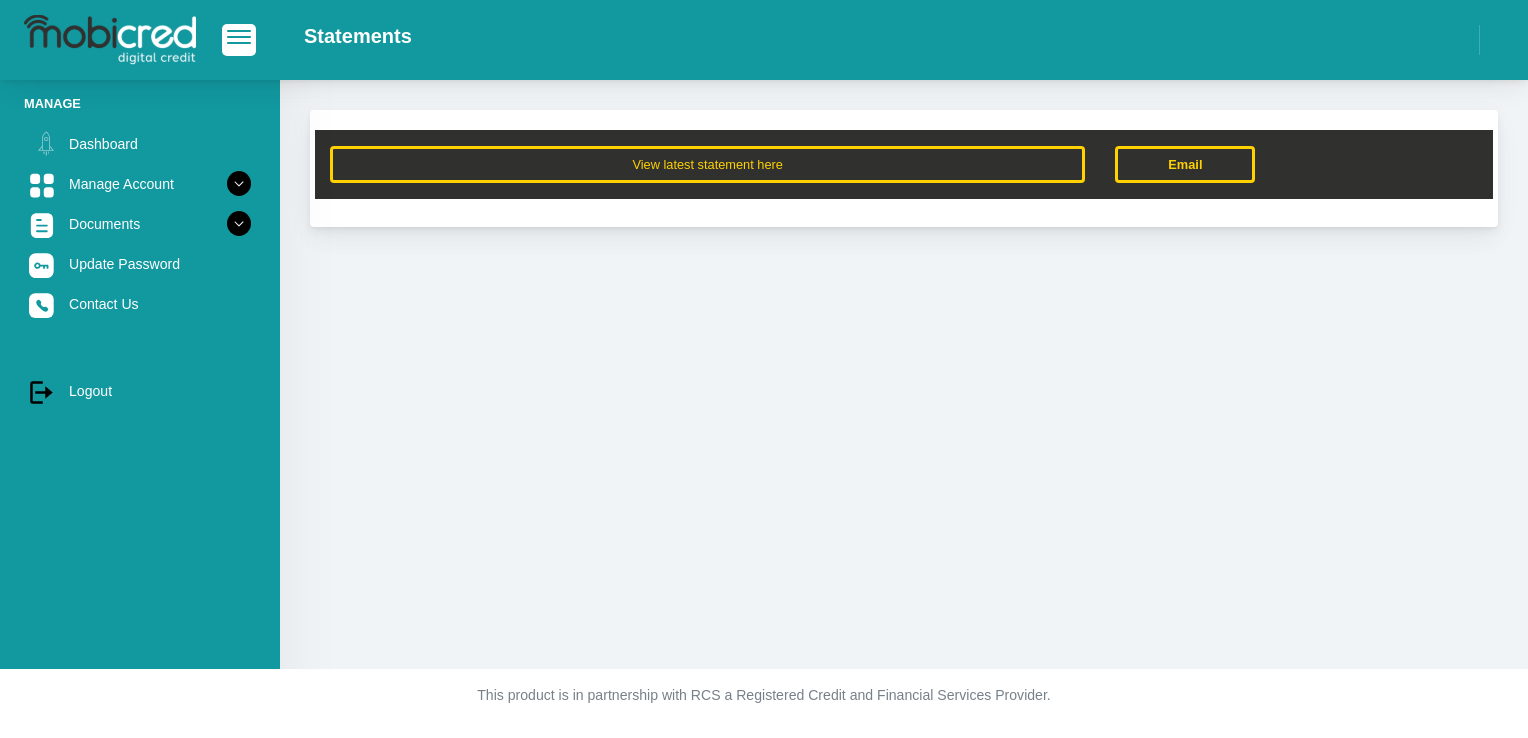 scroll, scrollTop: 0, scrollLeft: 0, axis: both 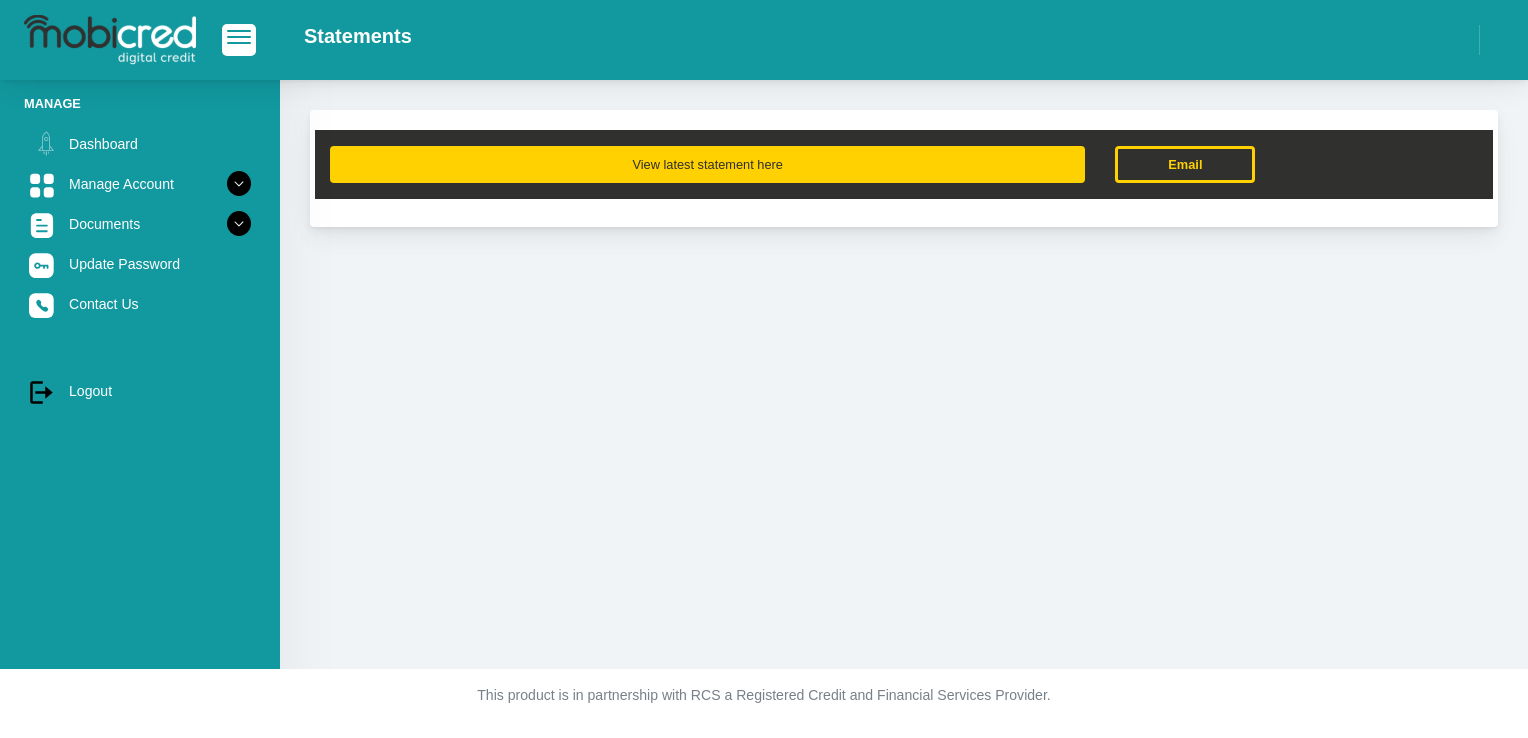 click on "View latest statement here" at bounding box center [707, 164] 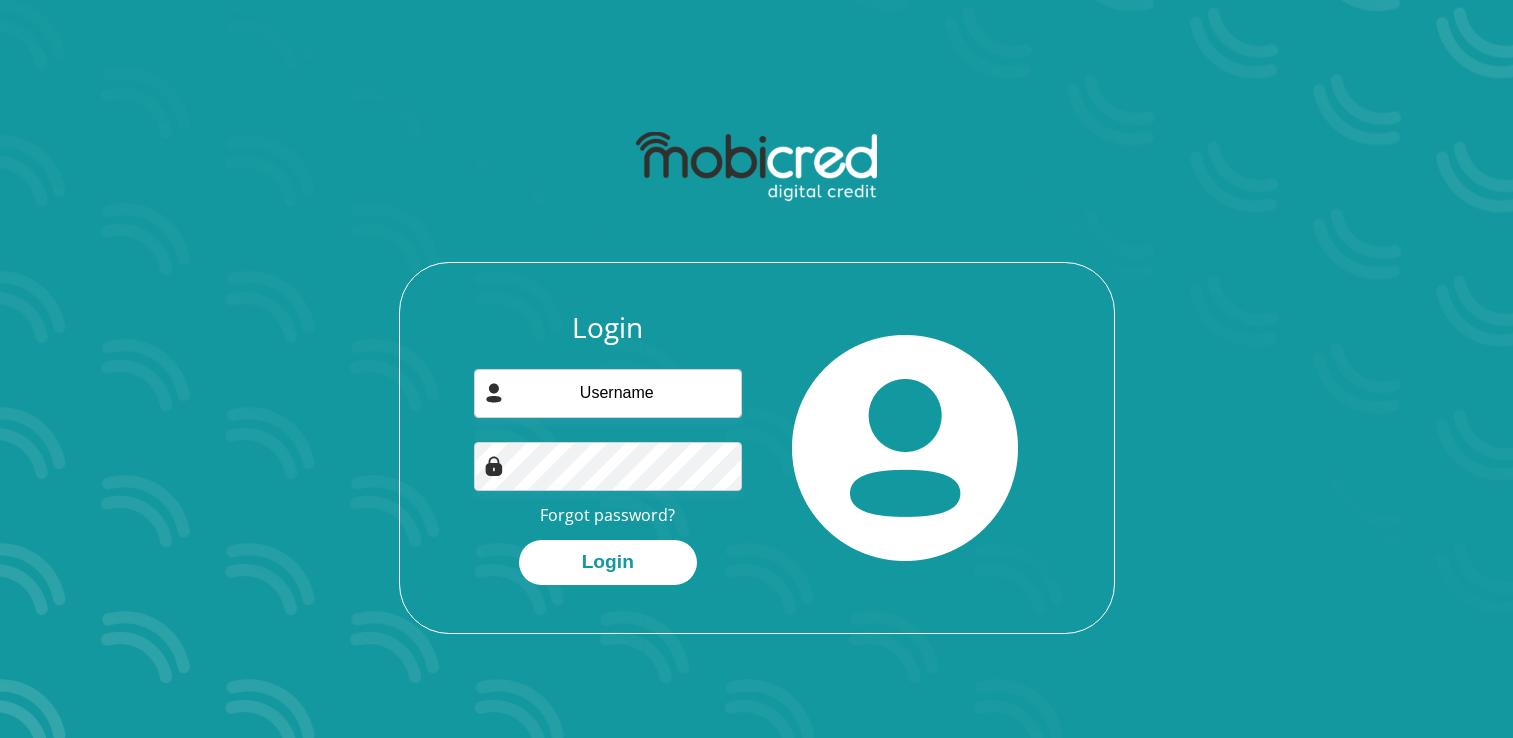 scroll, scrollTop: 0, scrollLeft: 0, axis: both 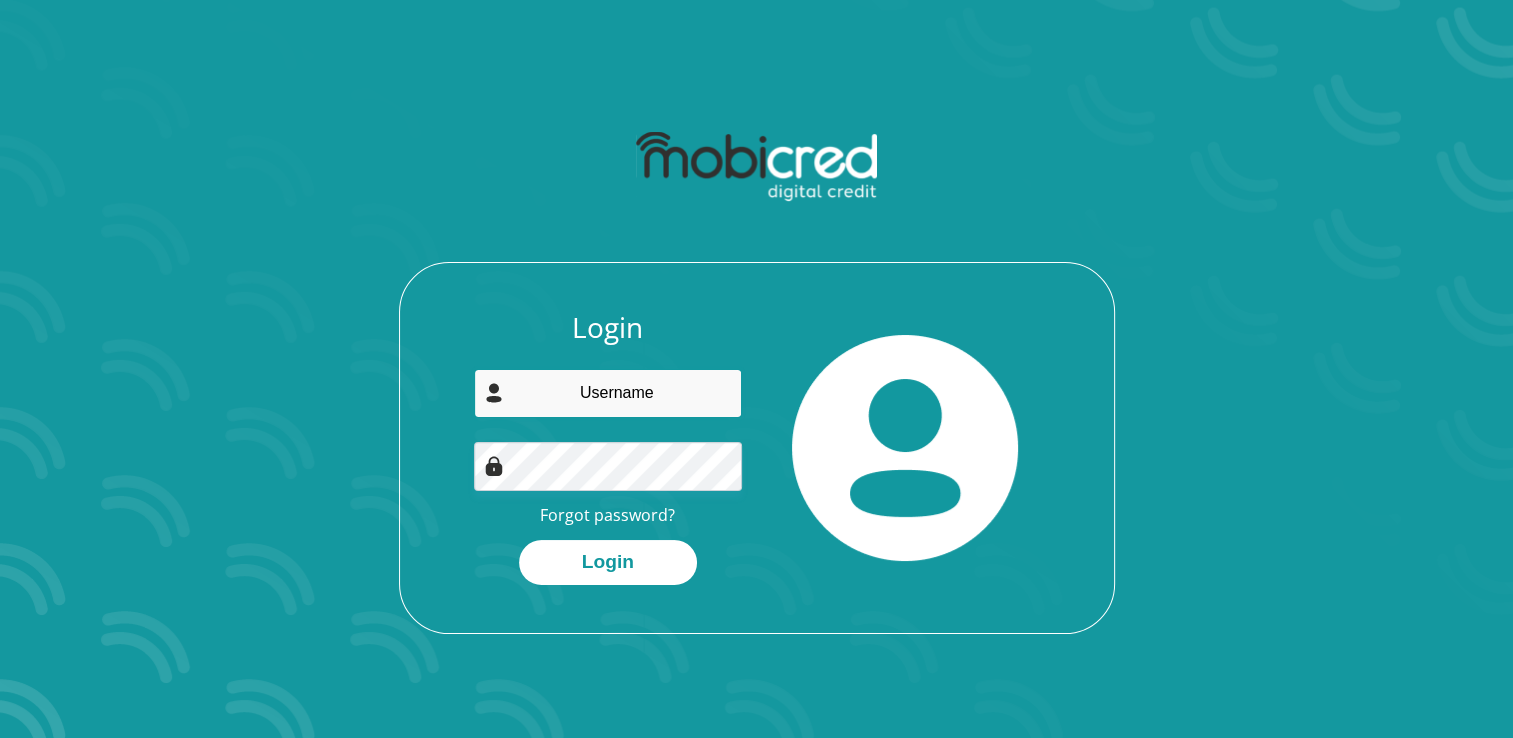 click at bounding box center [608, 393] 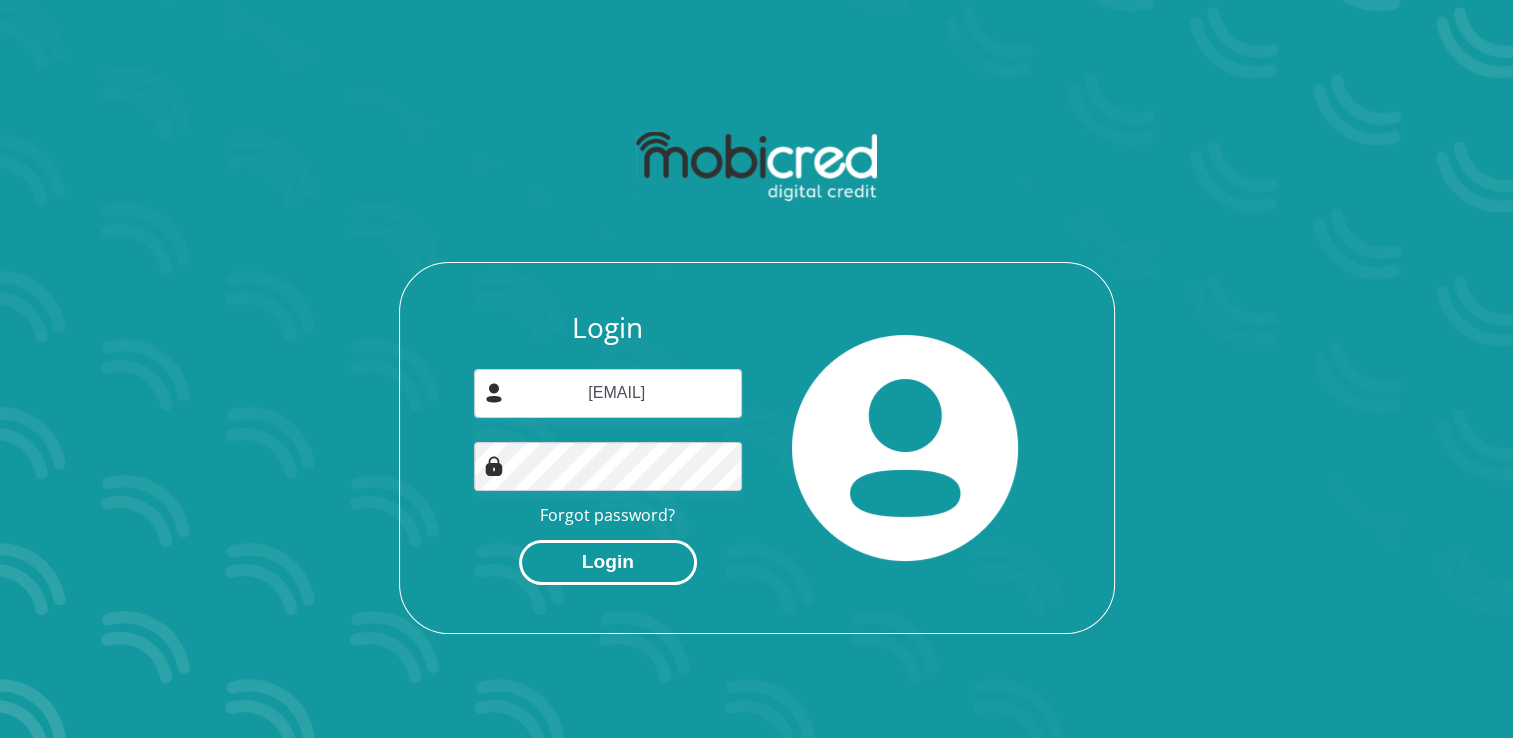 click on "Login" at bounding box center [608, 562] 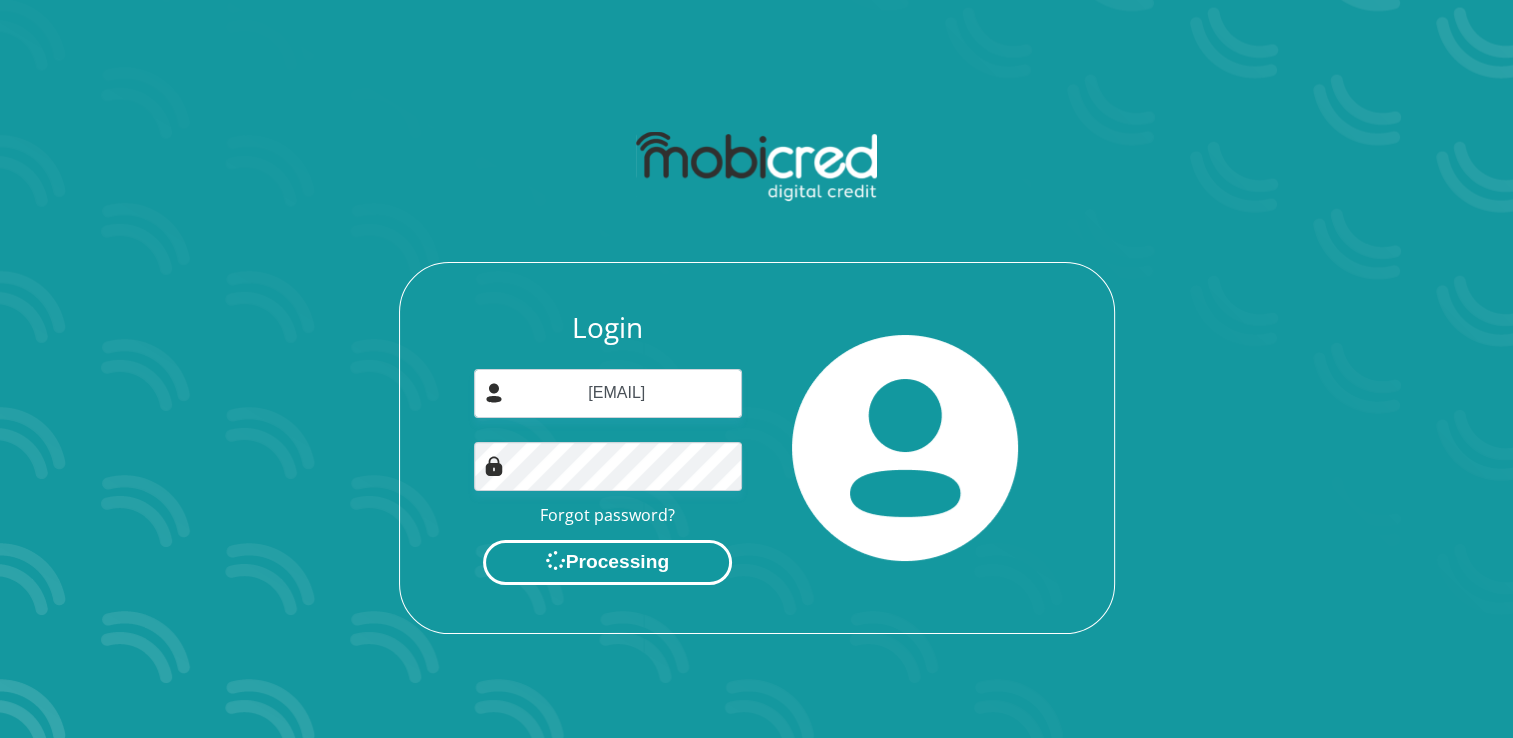 scroll, scrollTop: 0, scrollLeft: 0, axis: both 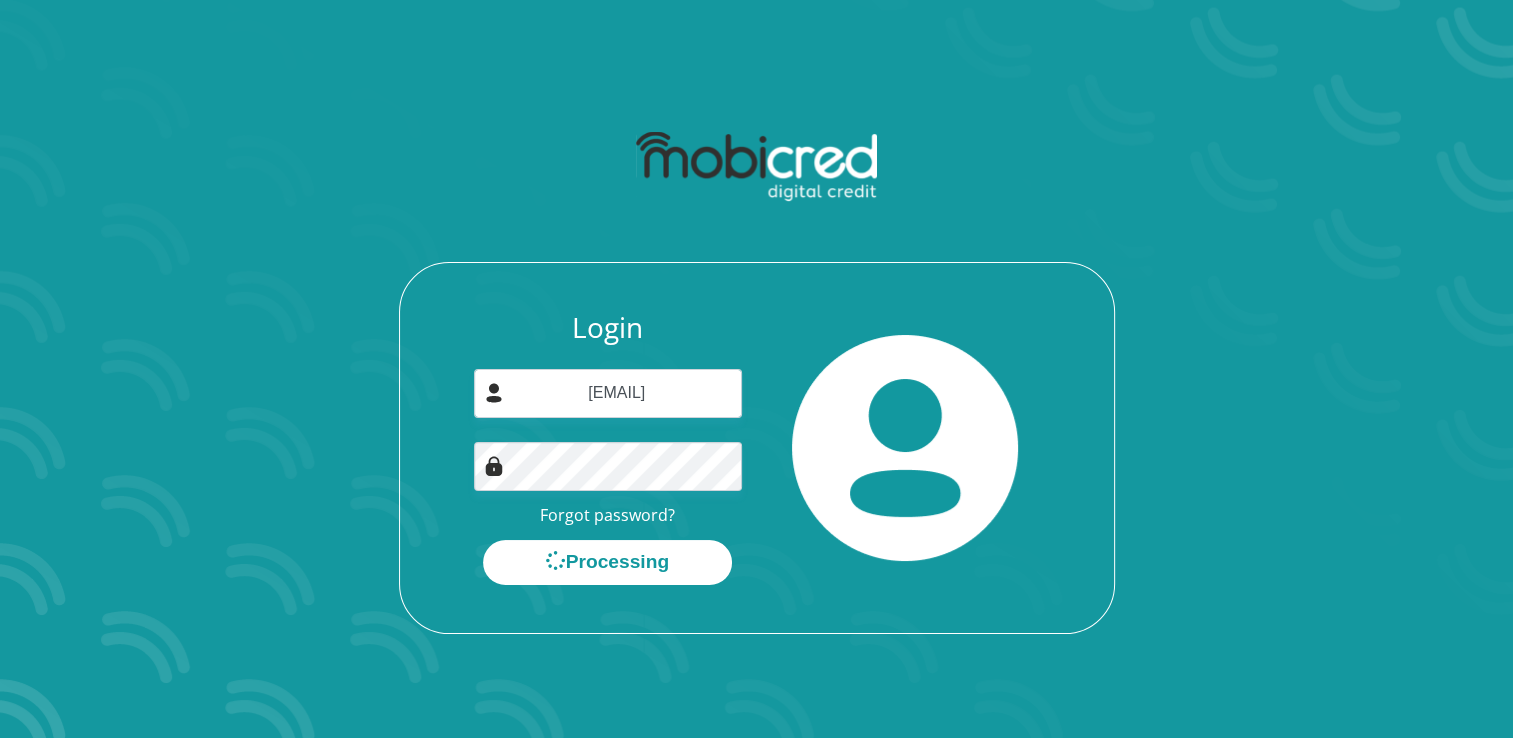 click at bounding box center [756, 167] 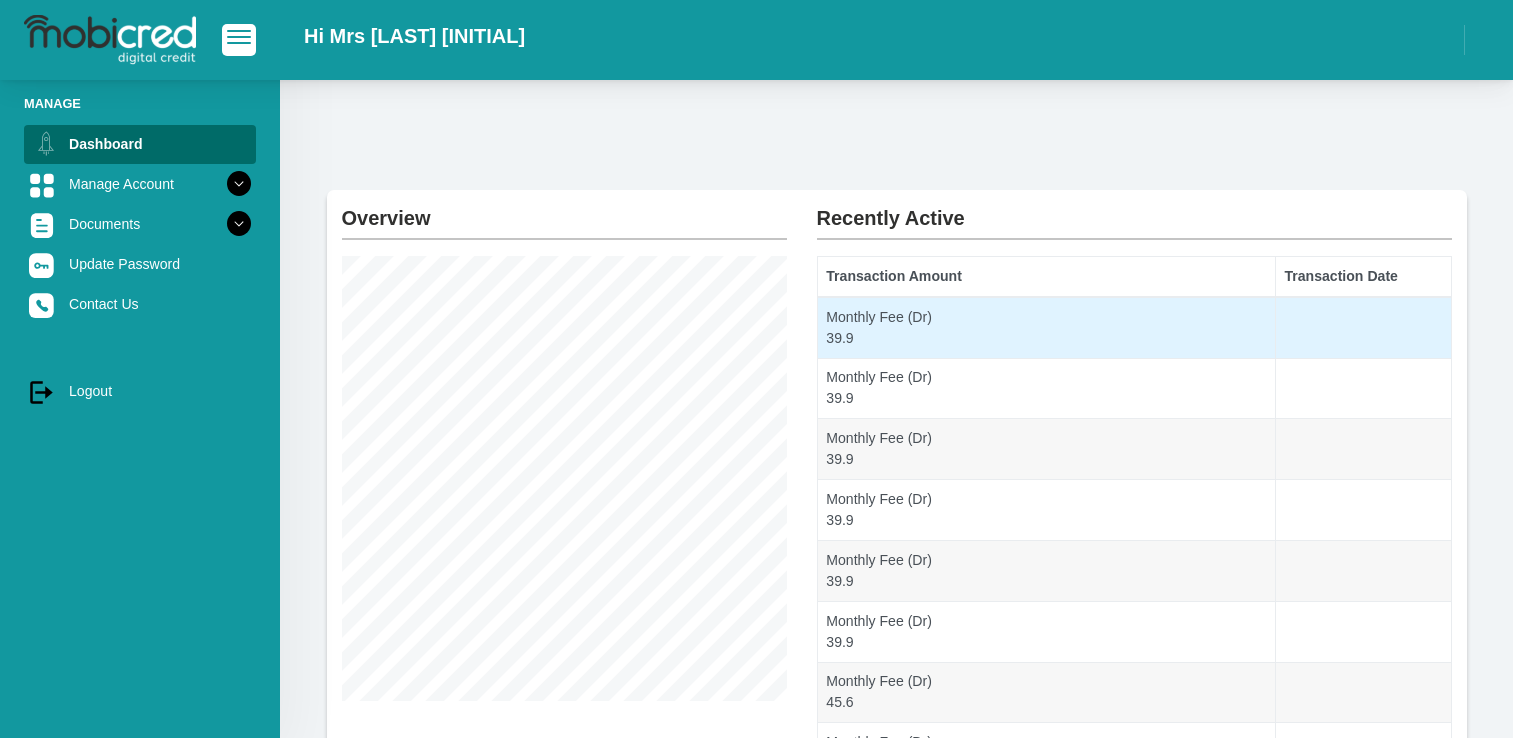 scroll, scrollTop: 0, scrollLeft: 0, axis: both 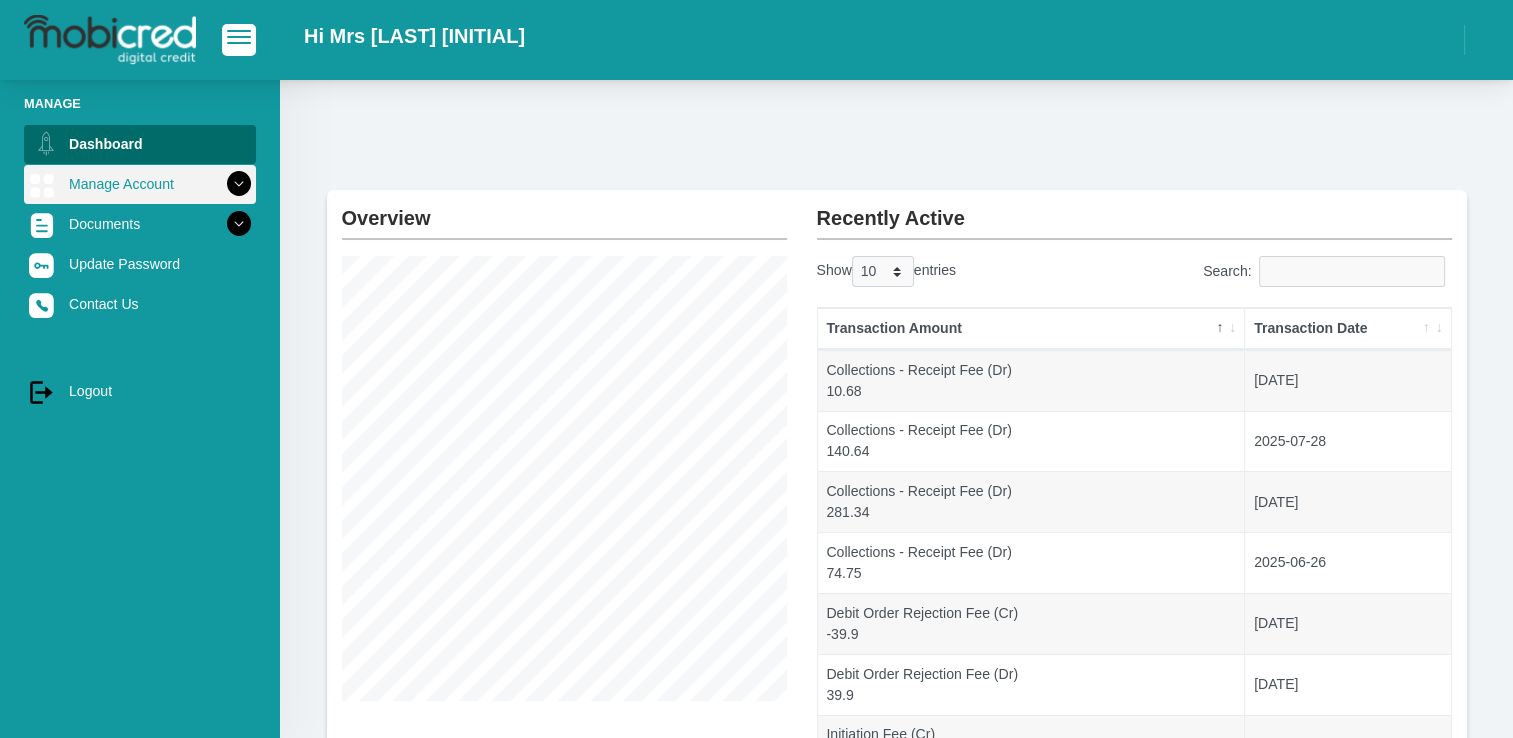 click at bounding box center [239, 184] 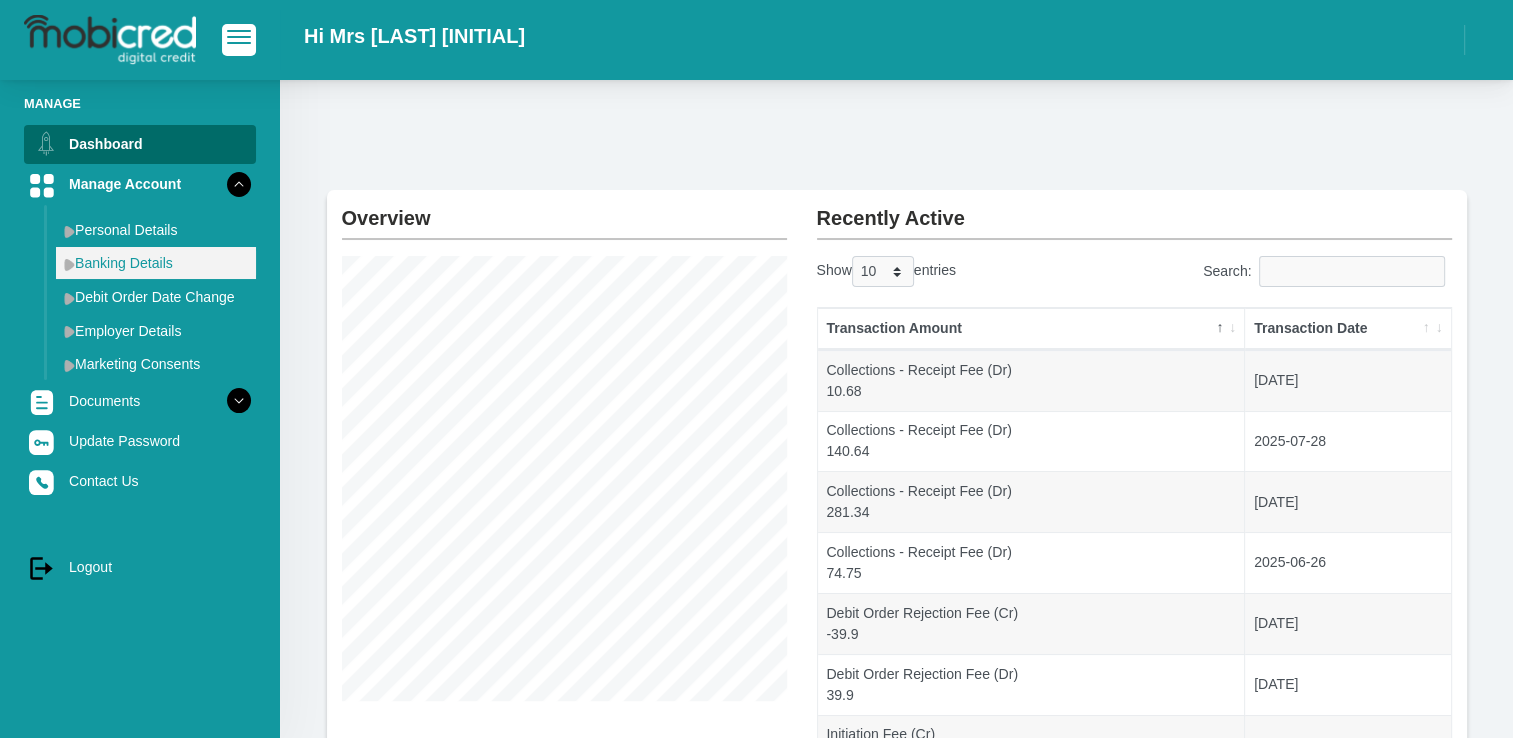 click on "Banking Details" at bounding box center (156, 263) 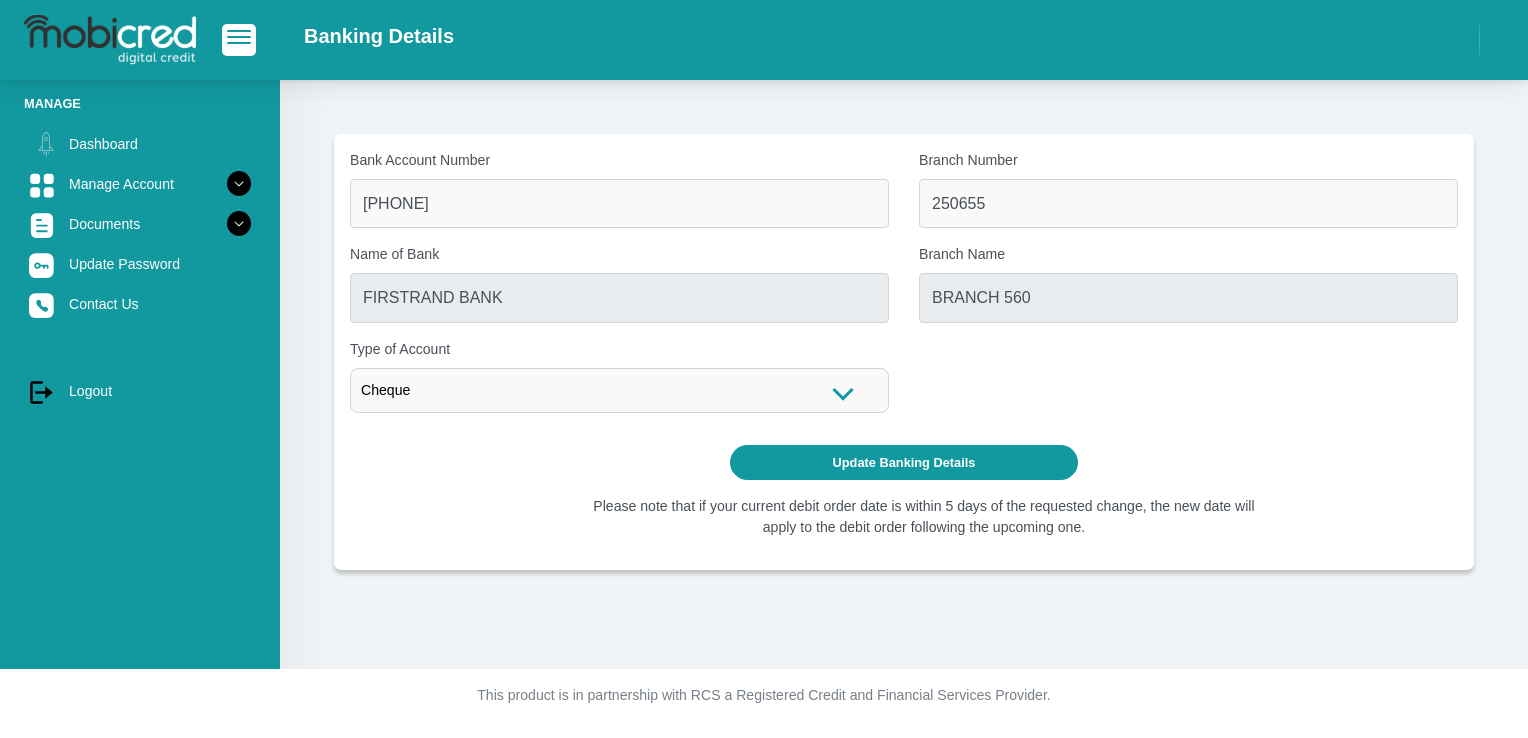 scroll, scrollTop: 0, scrollLeft: 0, axis: both 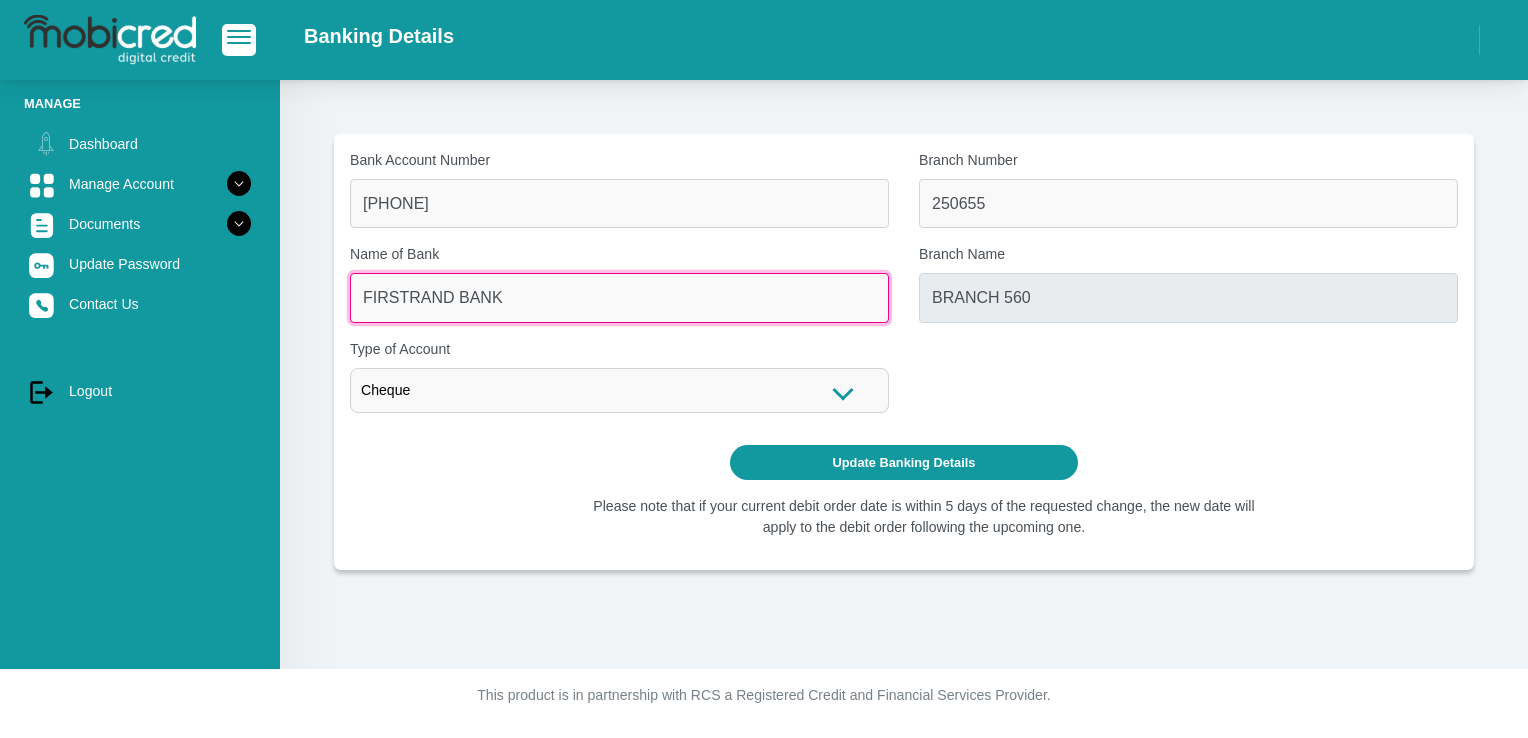 click on "FIRSTRAND BANK" at bounding box center (619, 297) 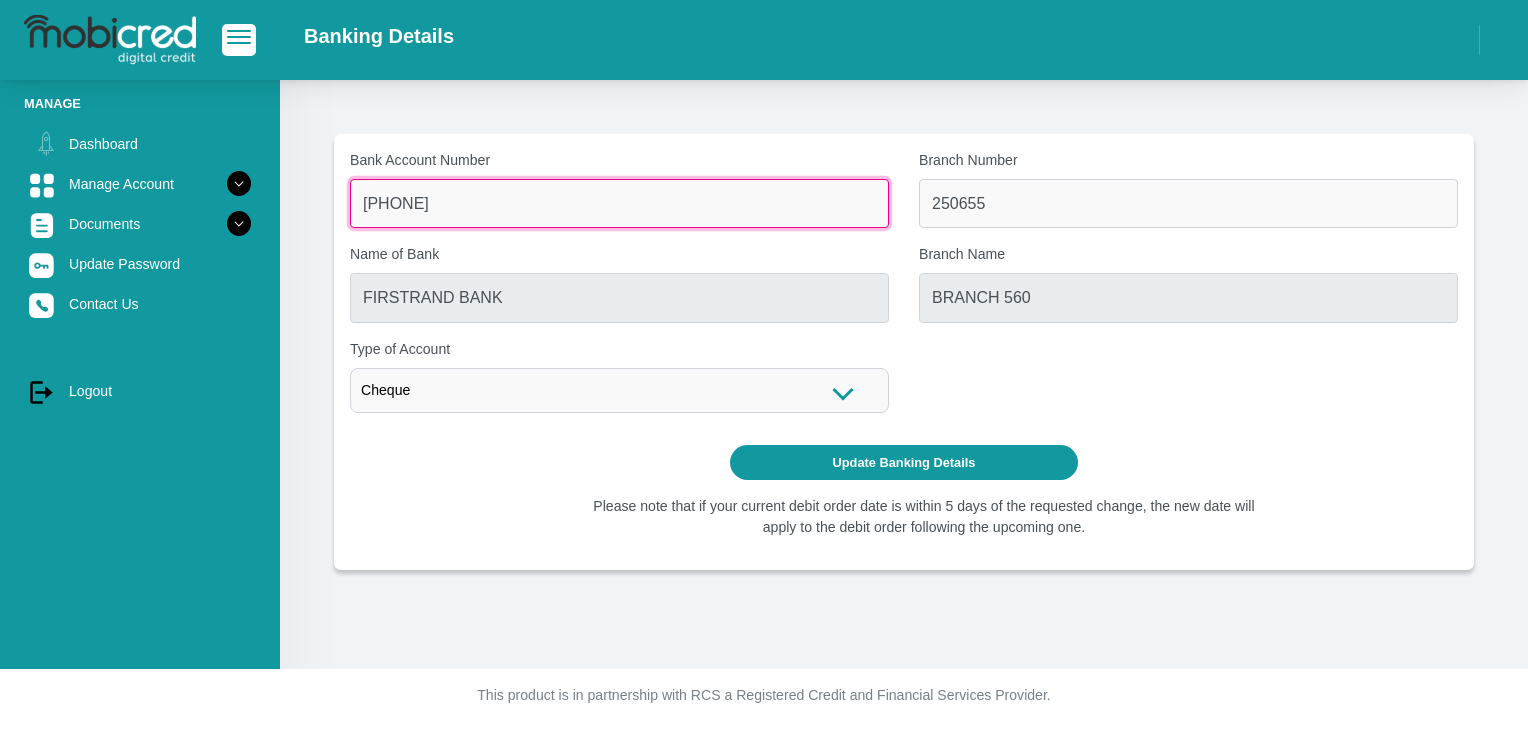 click on "[PHONE]" at bounding box center (619, 203) 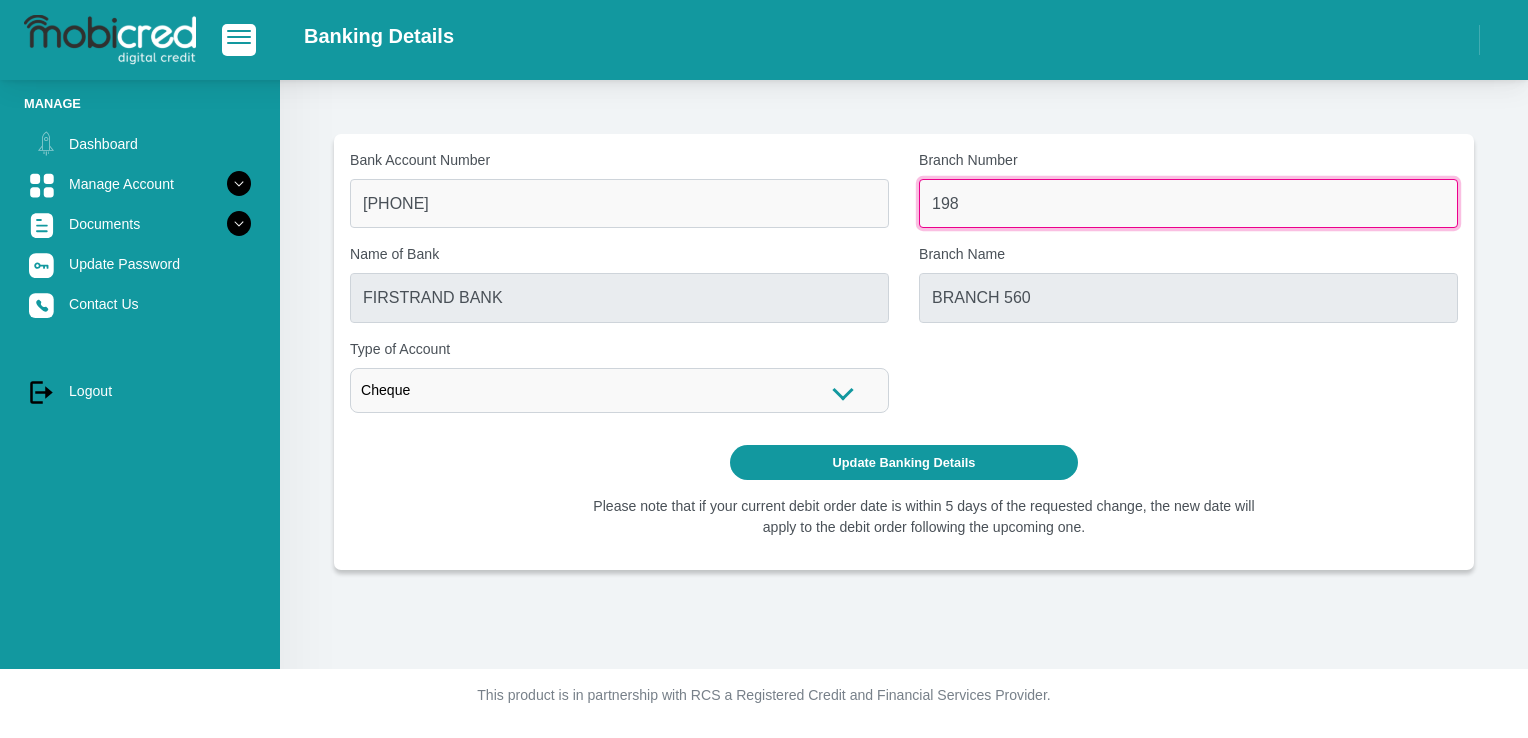 type on "198765" 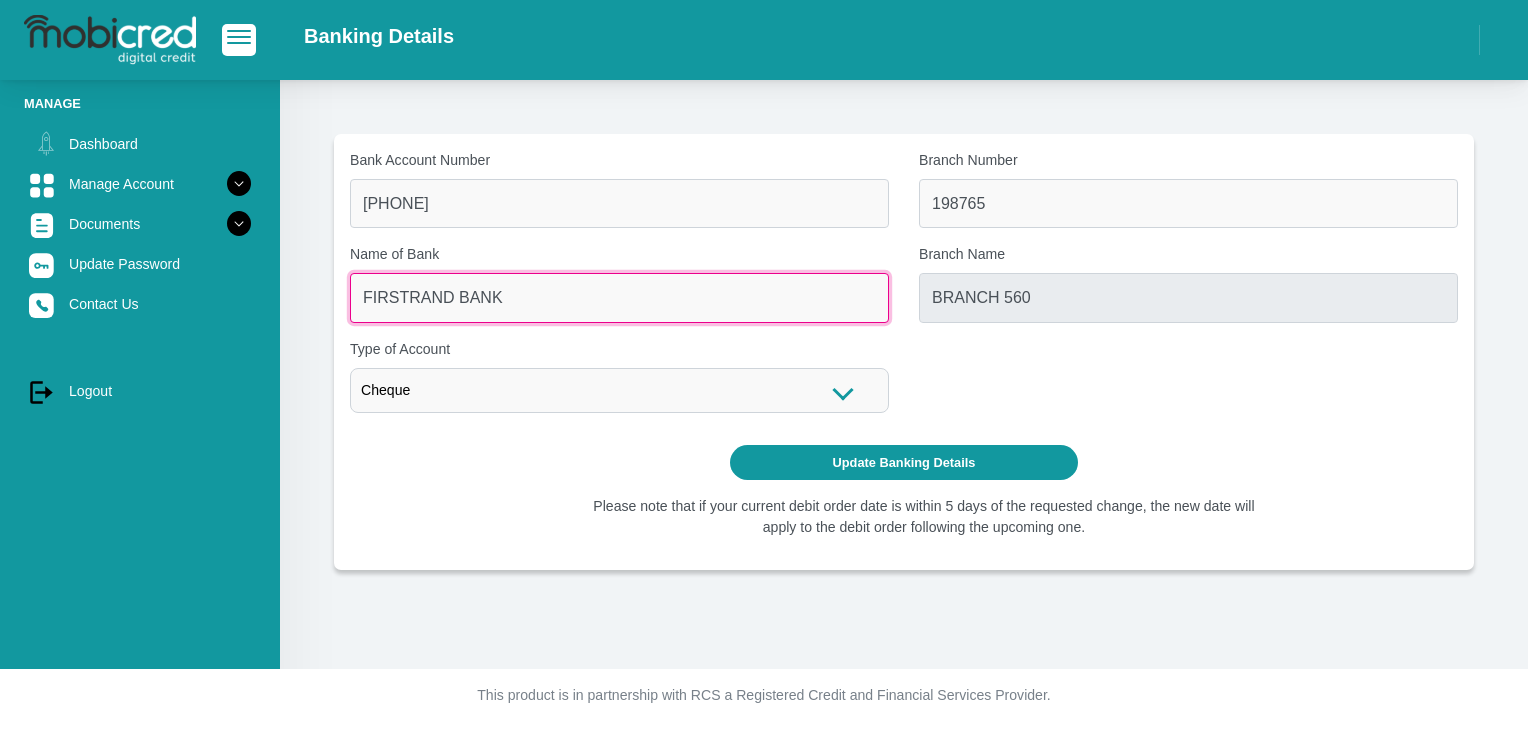 type on "NEDBANK" 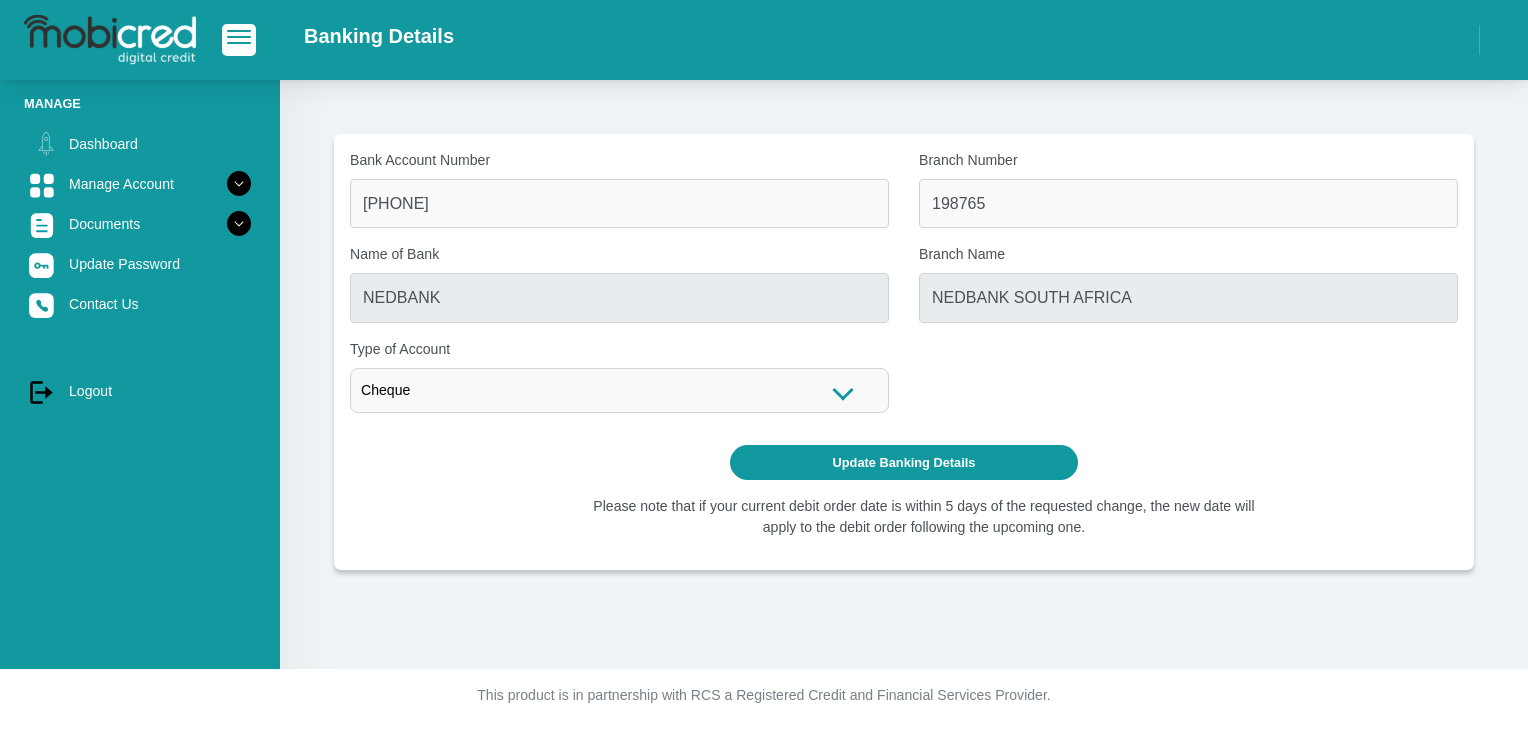 type 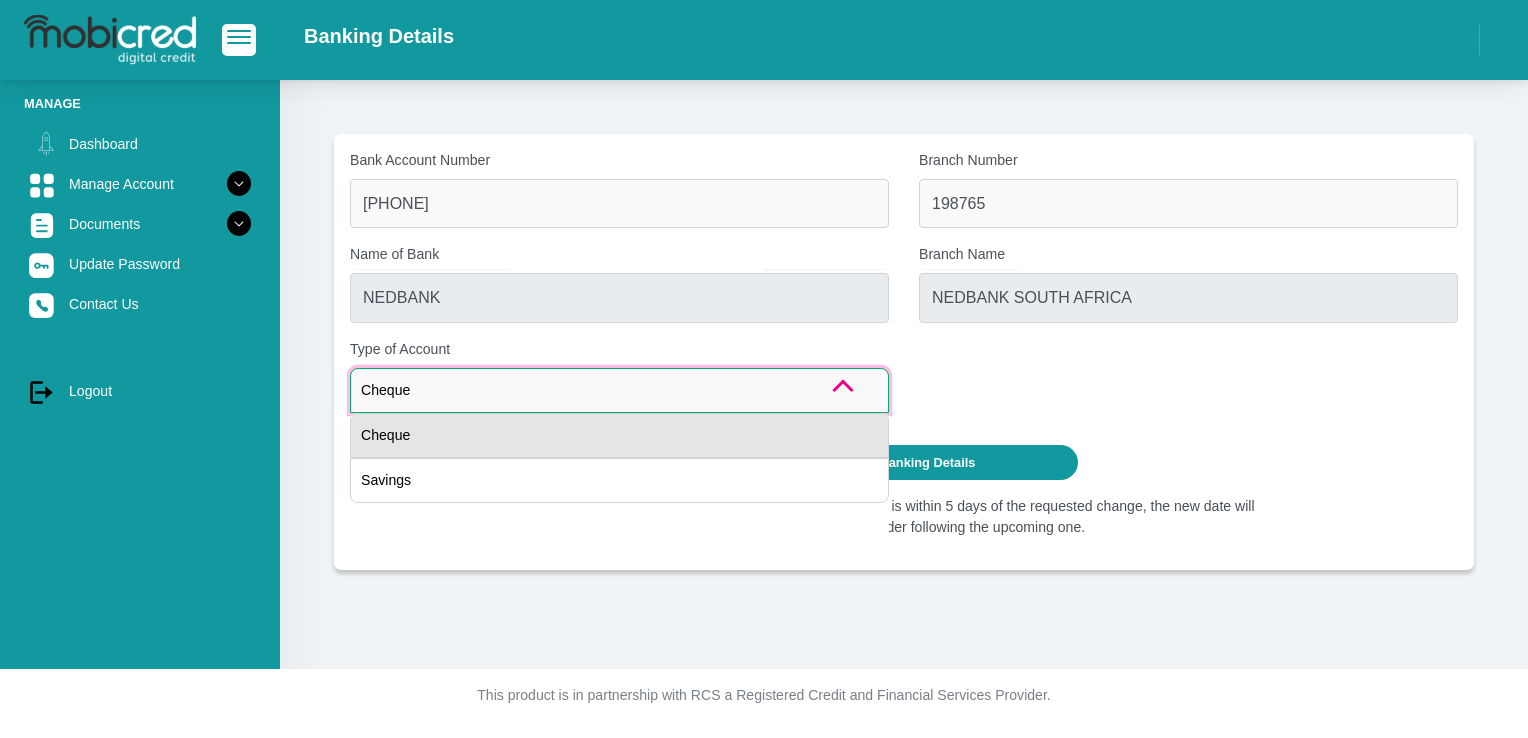 click on "Cheque" at bounding box center (619, 435) 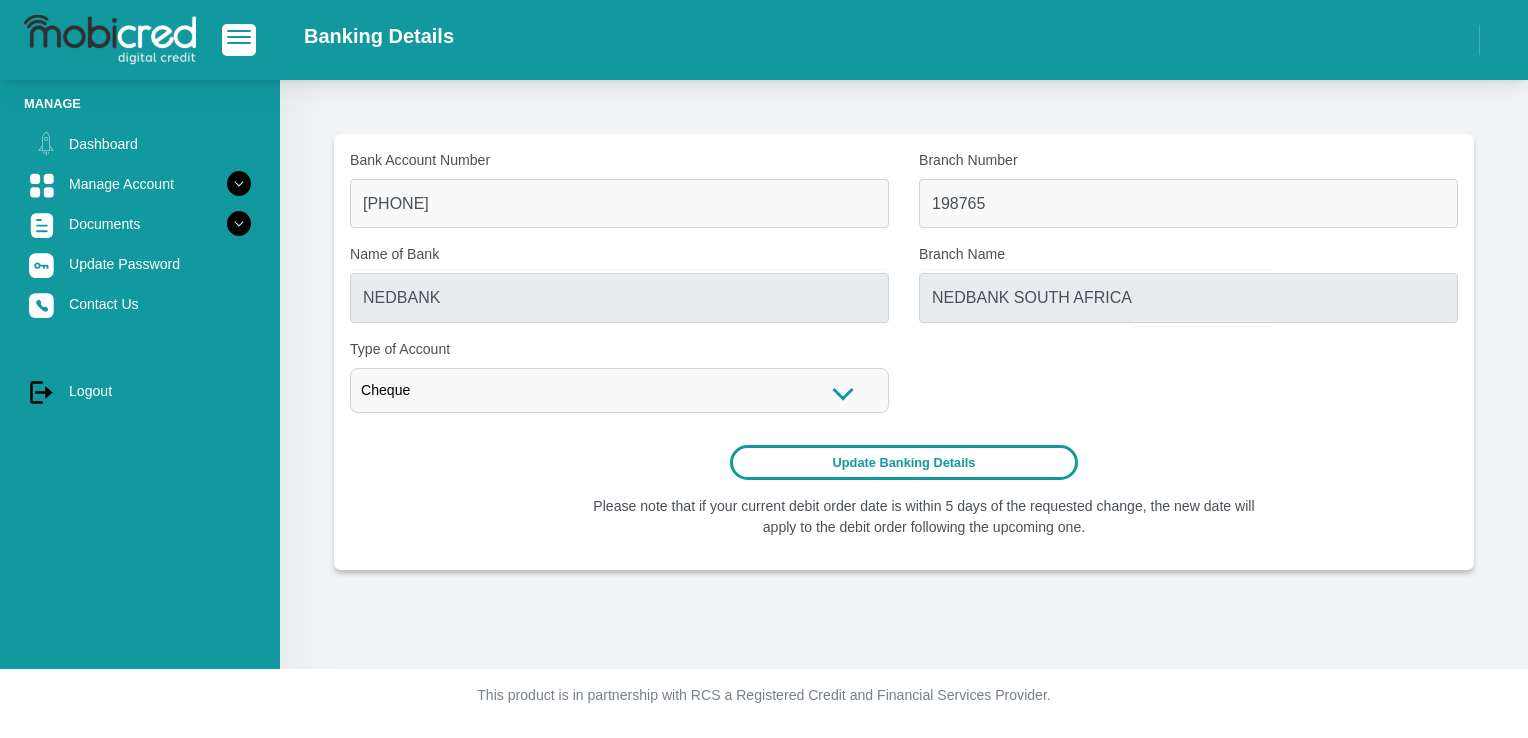 click on "Update Banking Details" at bounding box center [904, 462] 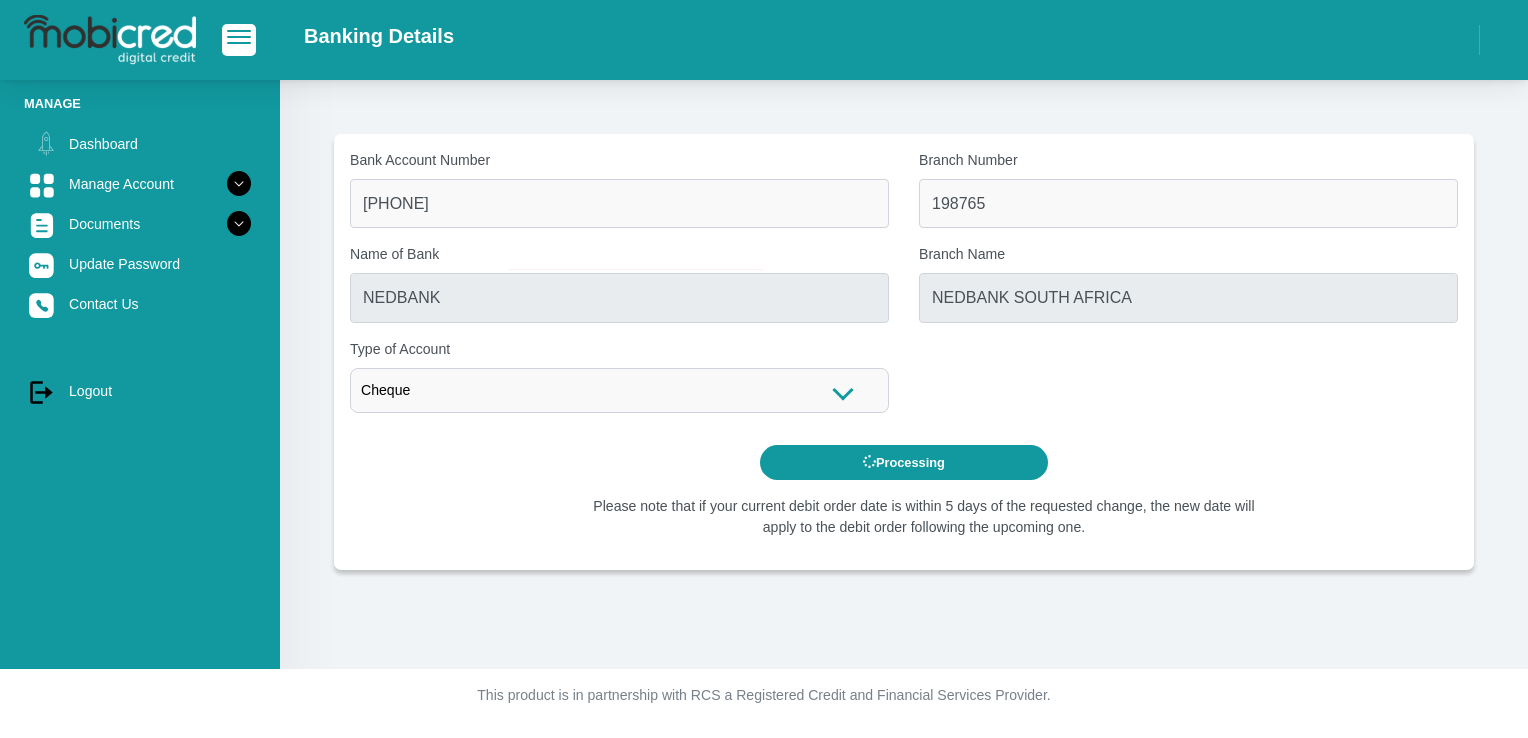 scroll, scrollTop: 0, scrollLeft: 0, axis: both 